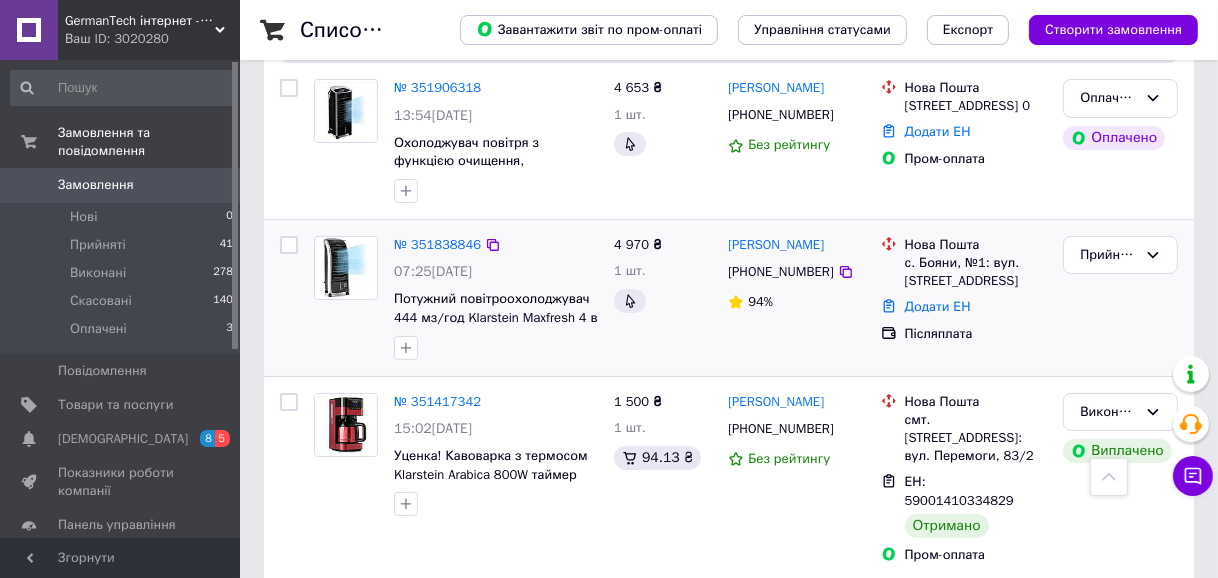 scroll, scrollTop: 272, scrollLeft: 0, axis: vertical 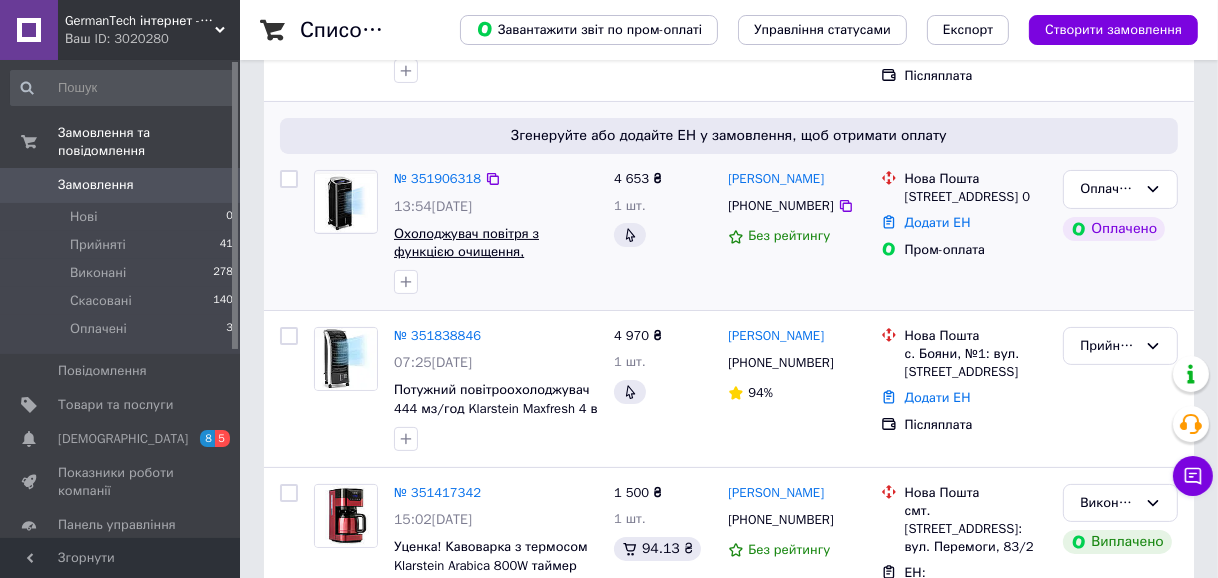 click on "Охолоджувач повітря з функцією очищення, зволоження повітря oneConcept Coolster 4-в-1 пульт з [GEOGRAPHIC_DATA]" at bounding box center [492, 270] 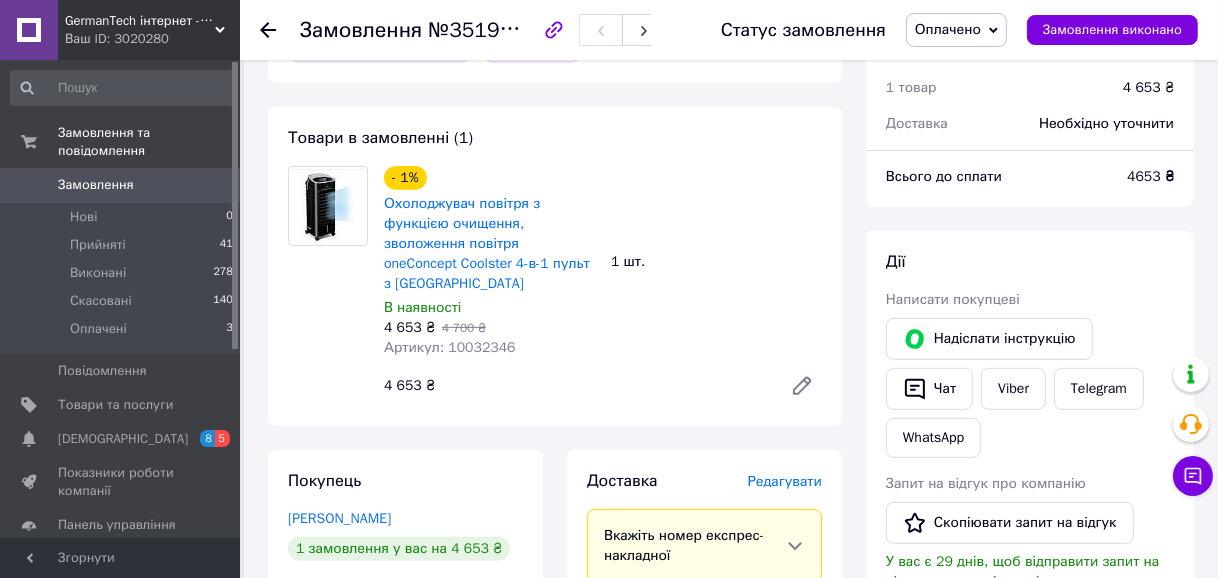 scroll, scrollTop: 727, scrollLeft: 0, axis: vertical 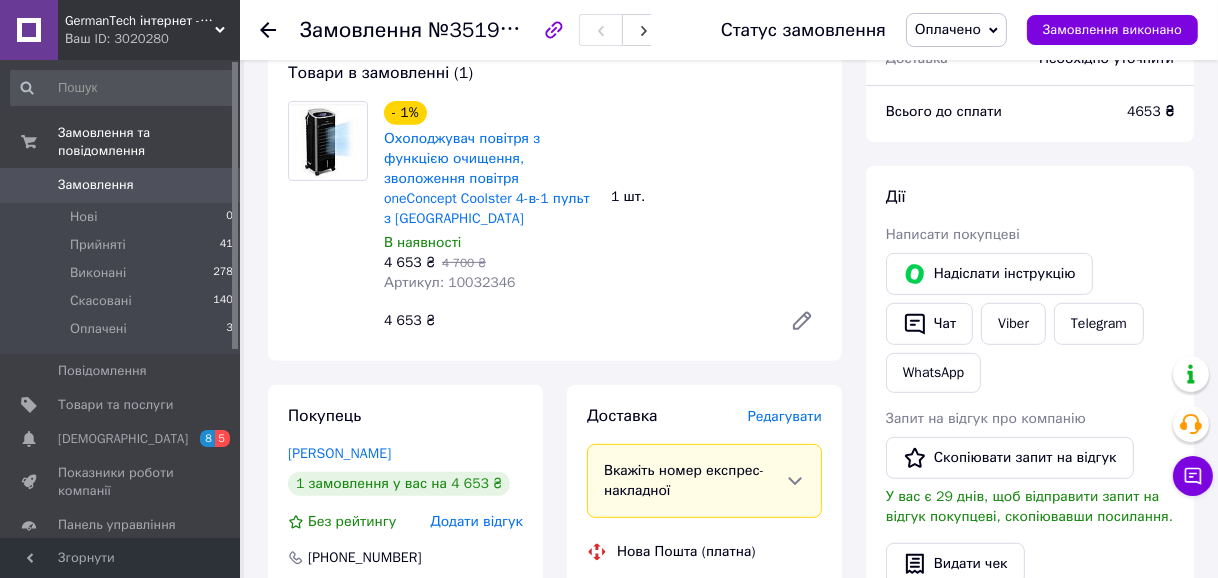 click 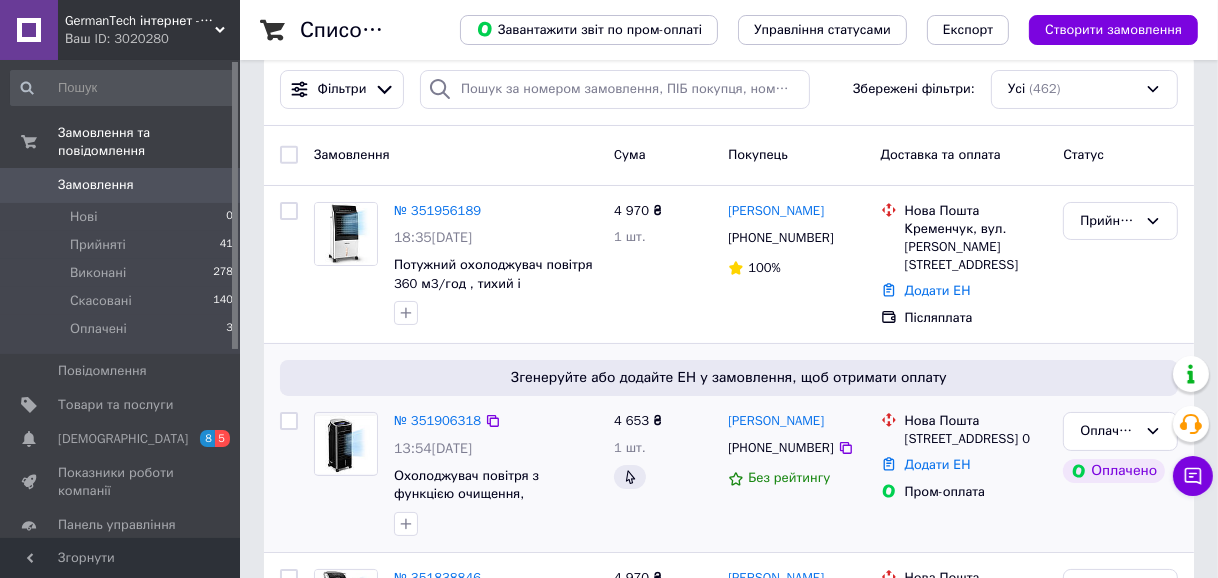 scroll, scrollTop: 0, scrollLeft: 0, axis: both 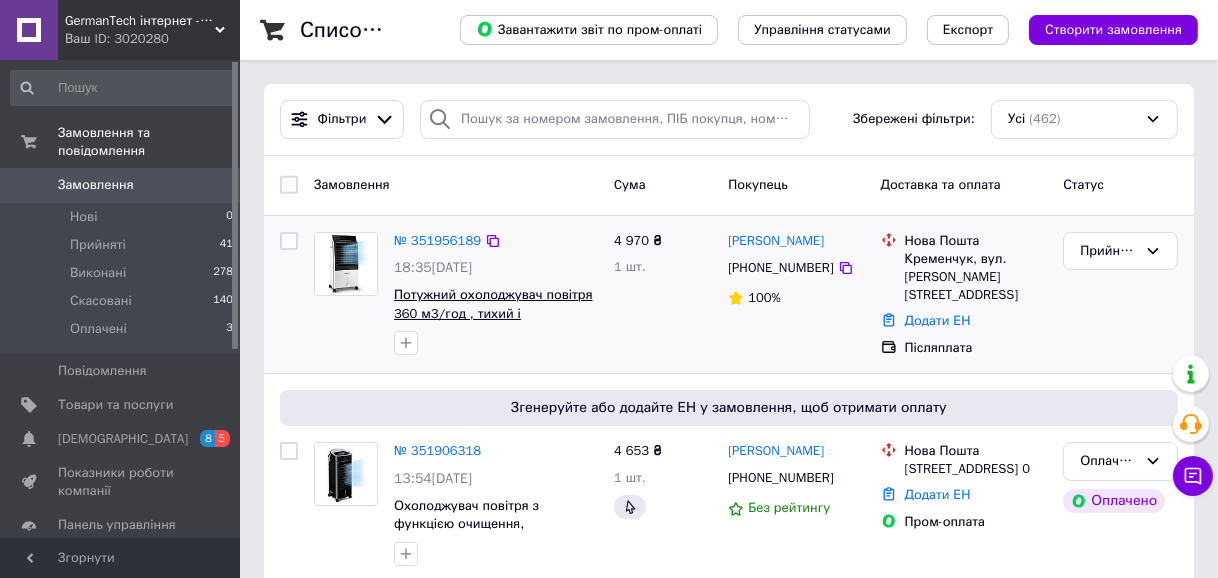 click on "Потужний охолоджувач
повітря 360 м3/год
, тихий і економний, 10029740 Німеччина" at bounding box center (493, 322) 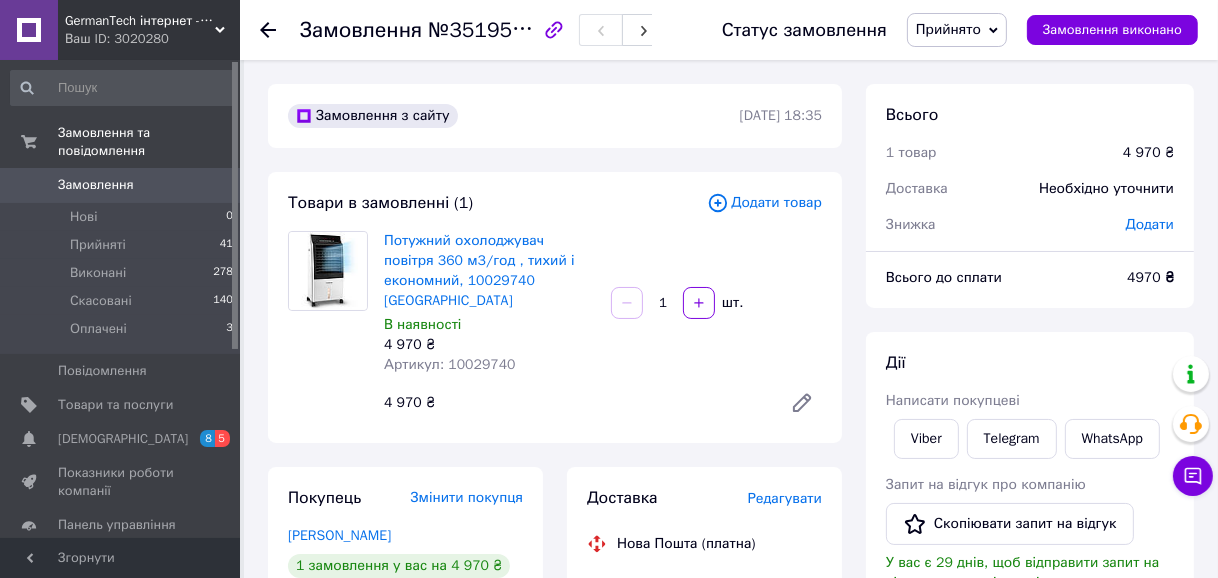 scroll, scrollTop: 0, scrollLeft: 0, axis: both 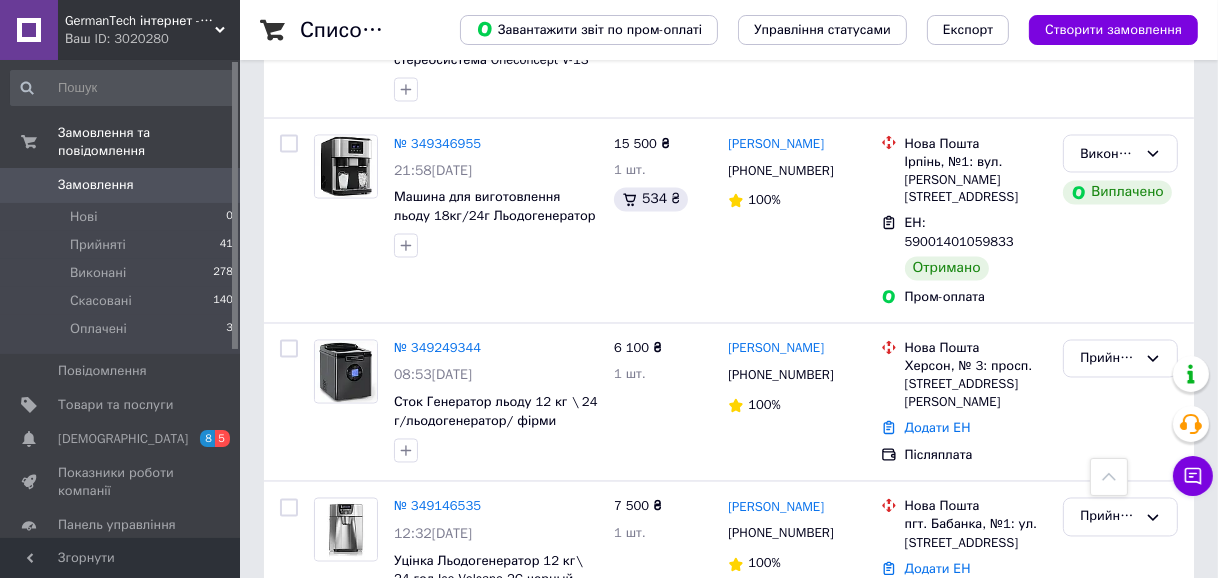 click on "3" at bounding box center (372, 683) 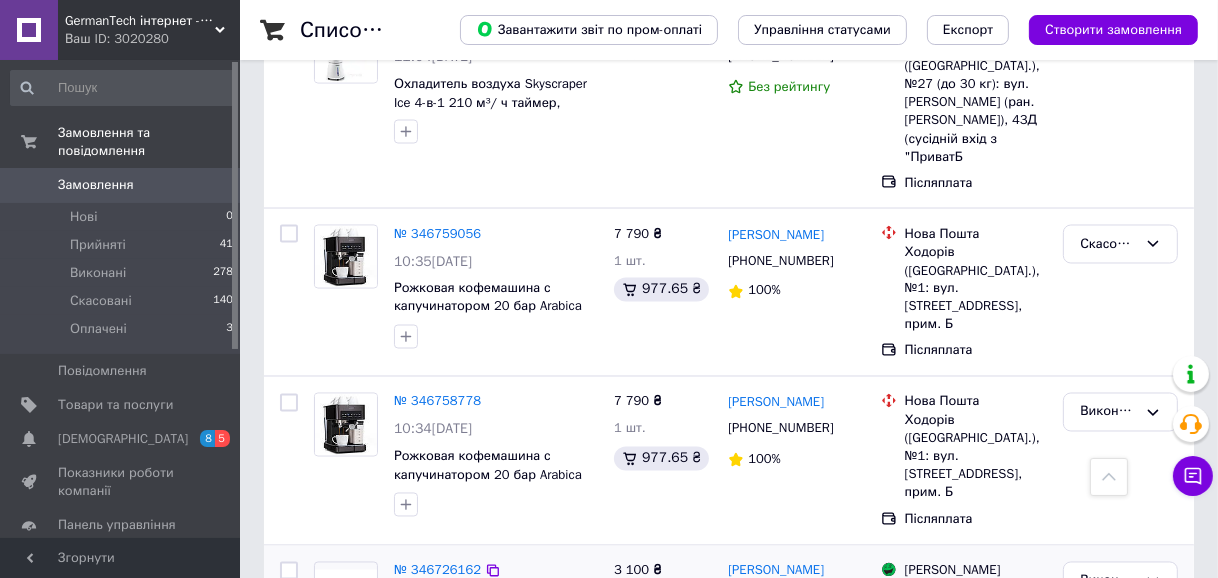 scroll, scrollTop: 3132, scrollLeft: 0, axis: vertical 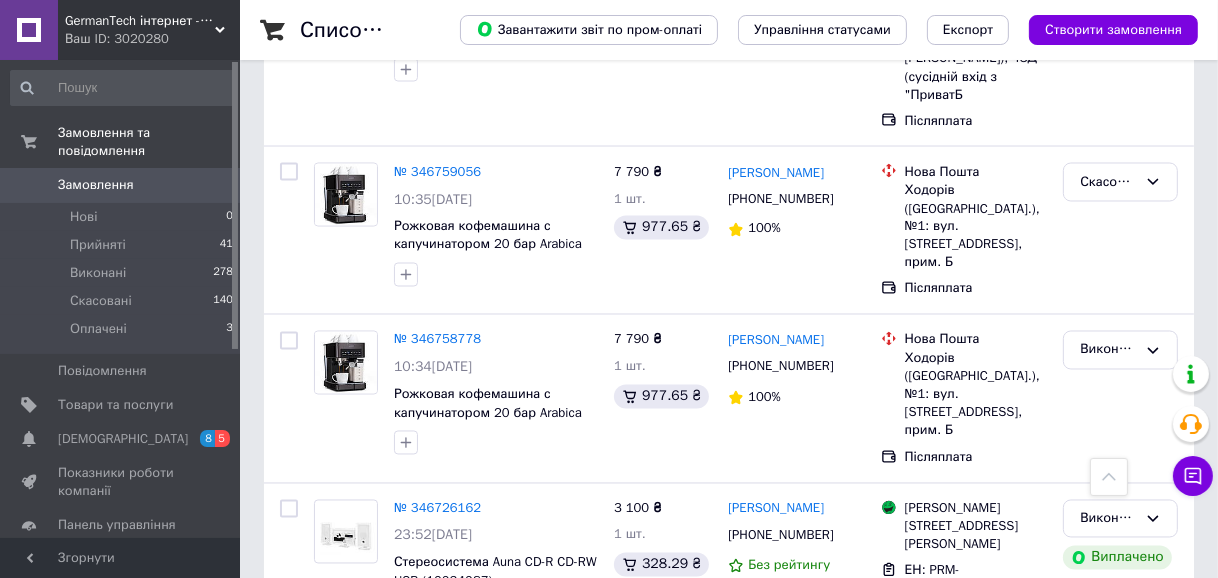 click on "2" at bounding box center [449, 938] 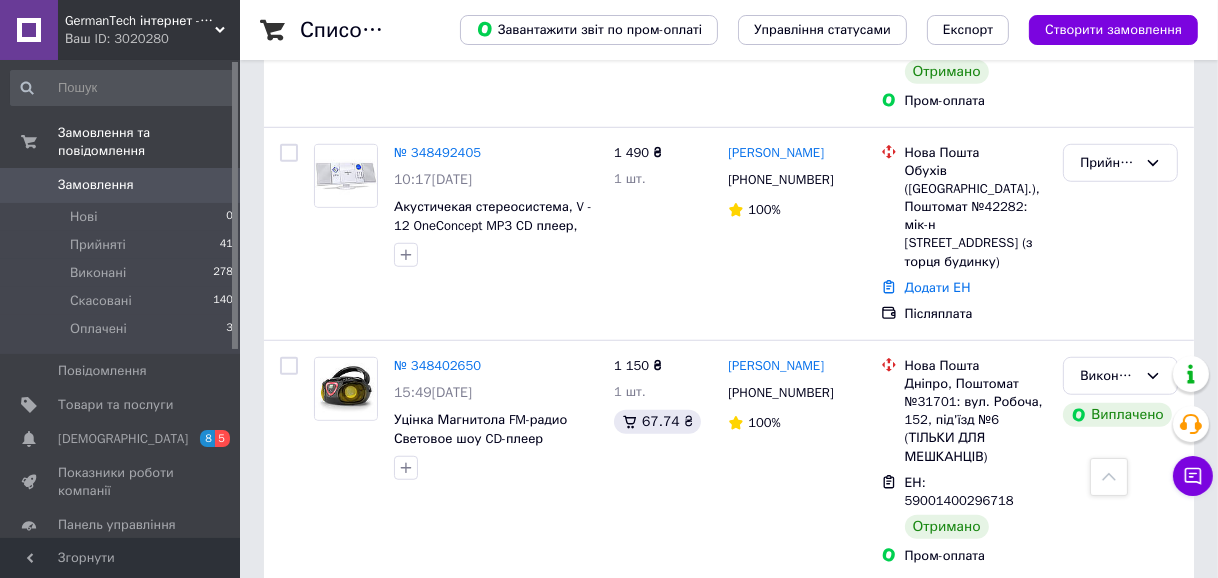 scroll, scrollTop: 1363, scrollLeft: 0, axis: vertical 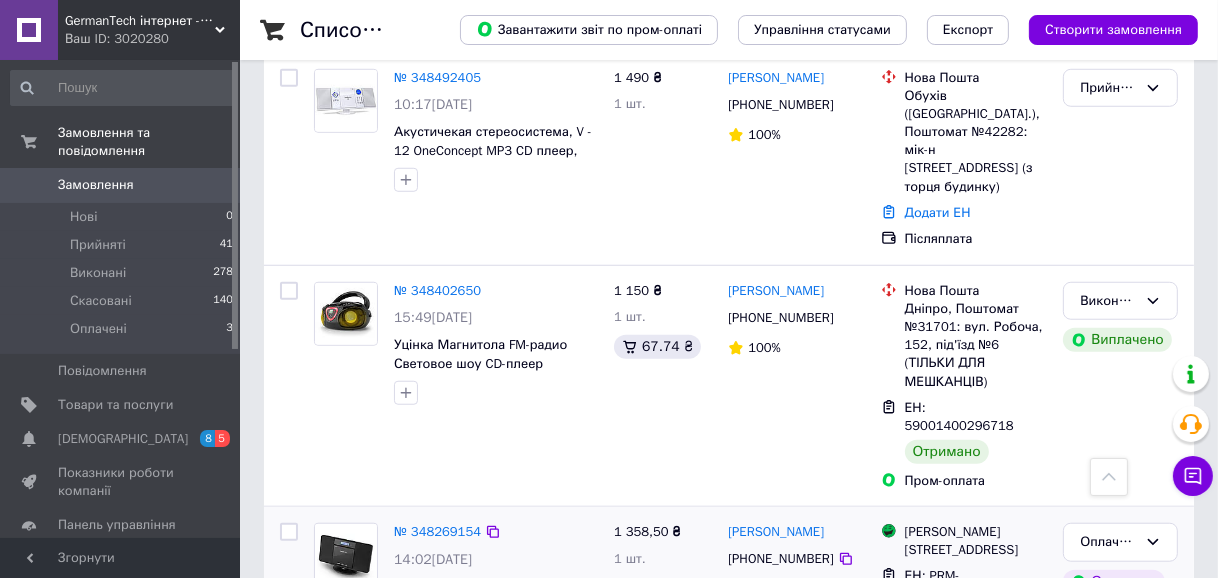 click on "ЕН: PRM-980979084" at bounding box center [966, 585] 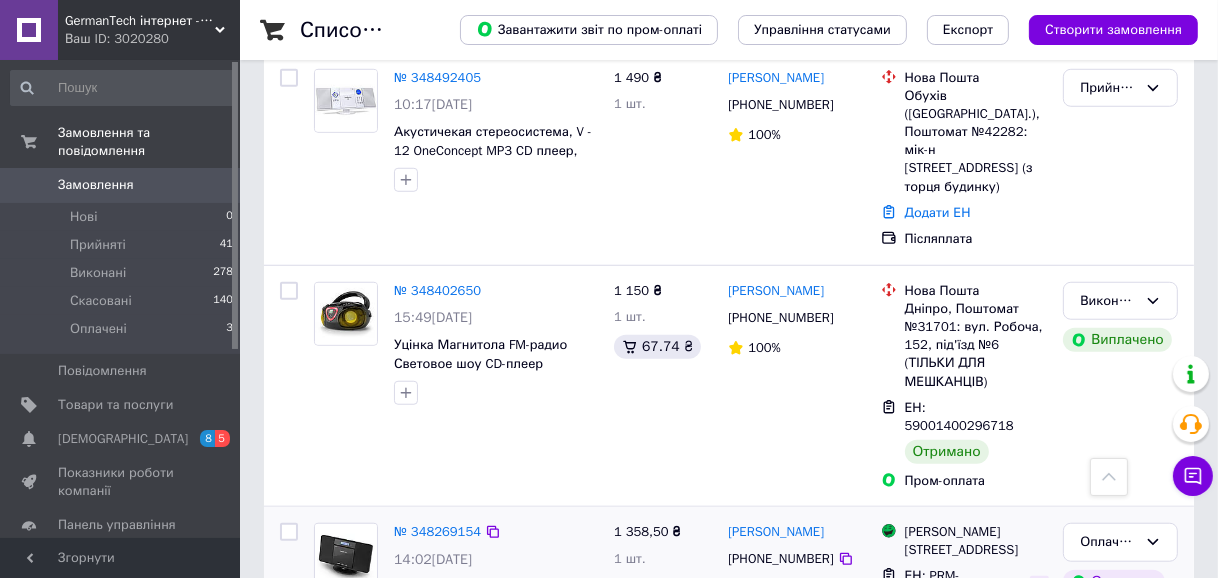 click 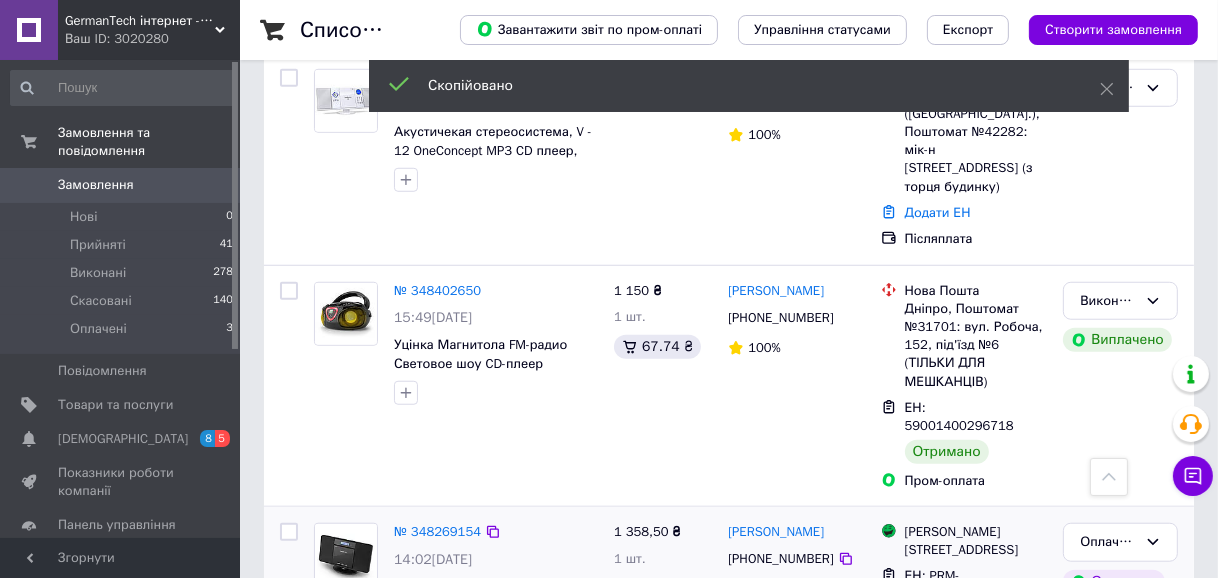 click on "ЕН: PRM-980979084" at bounding box center [940, 585] 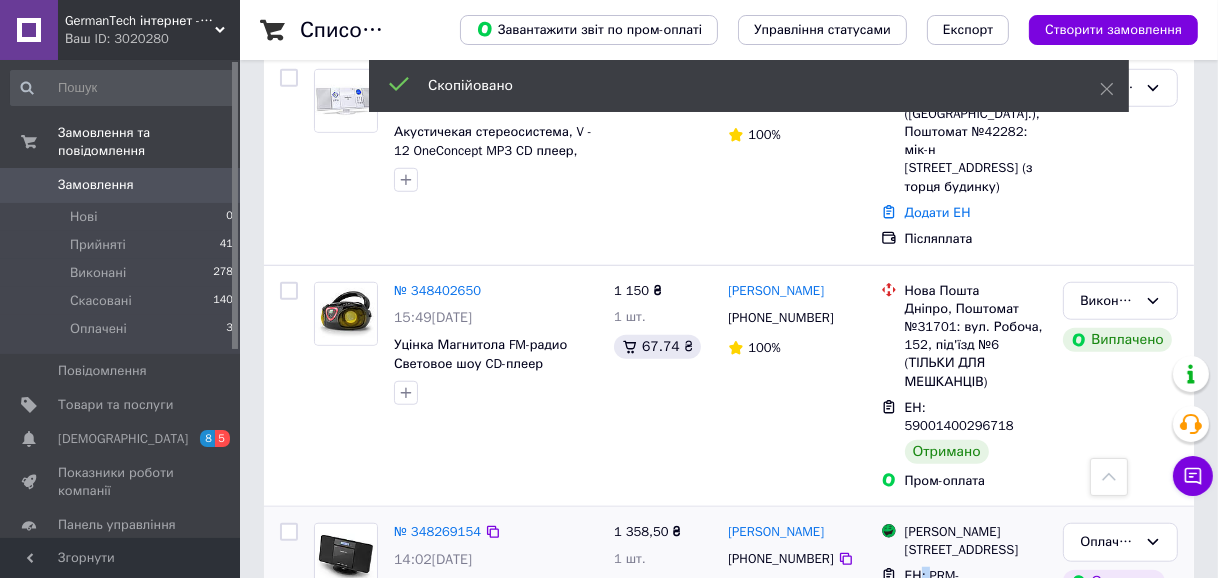 click on "ЕН: PRM-980979084" at bounding box center (940, 585) 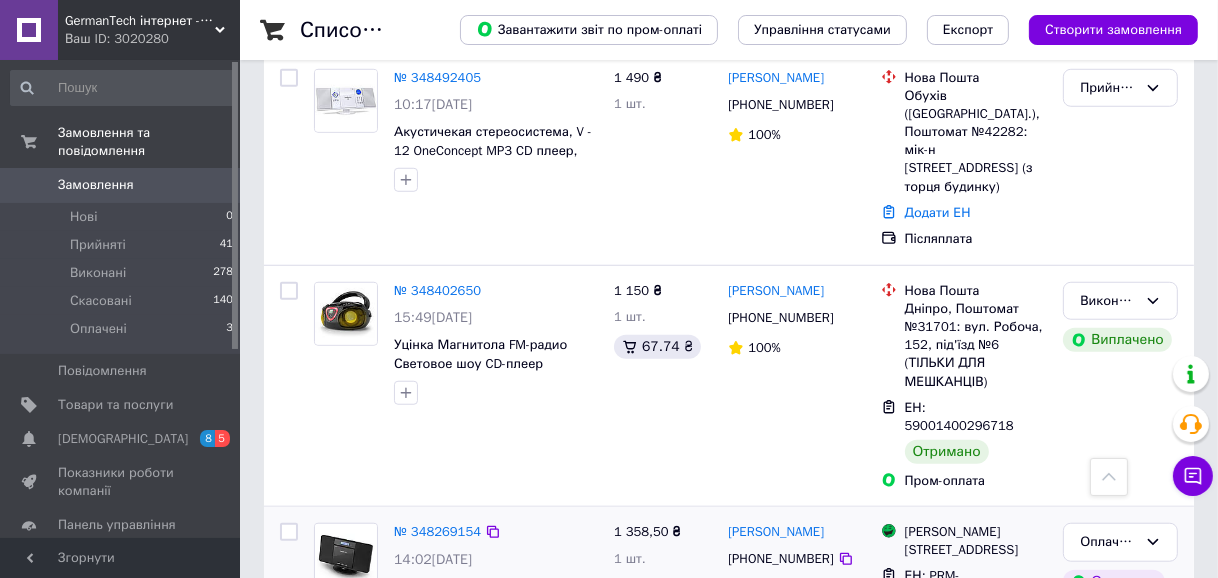 click on "[PHONE_NUMBER]" at bounding box center [780, 559] 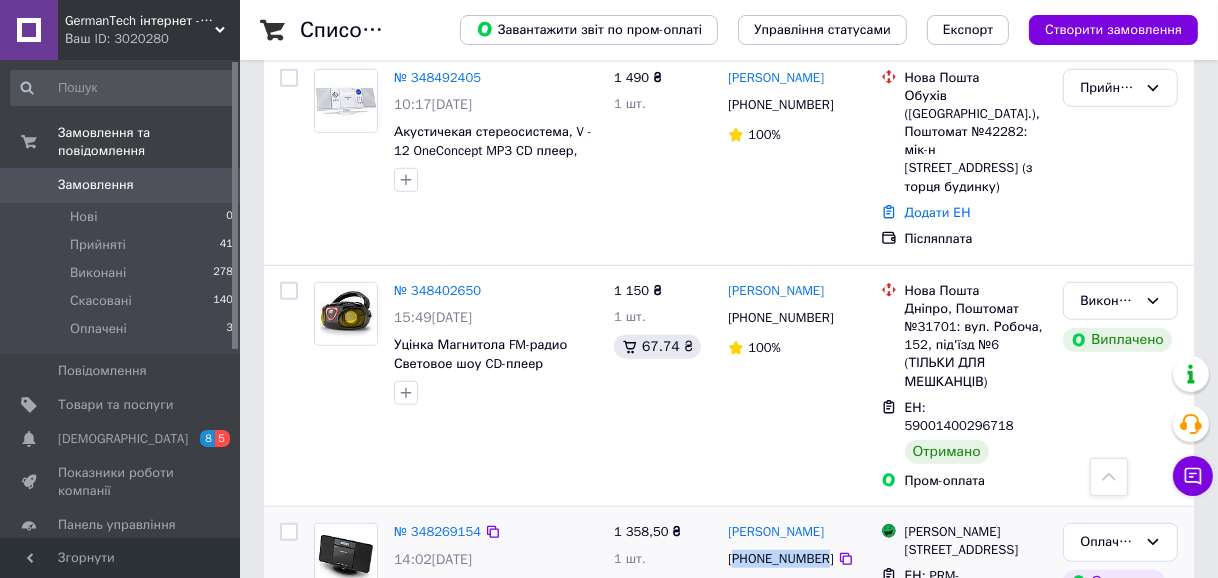 click on "[PHONE_NUMBER]" at bounding box center [780, 559] 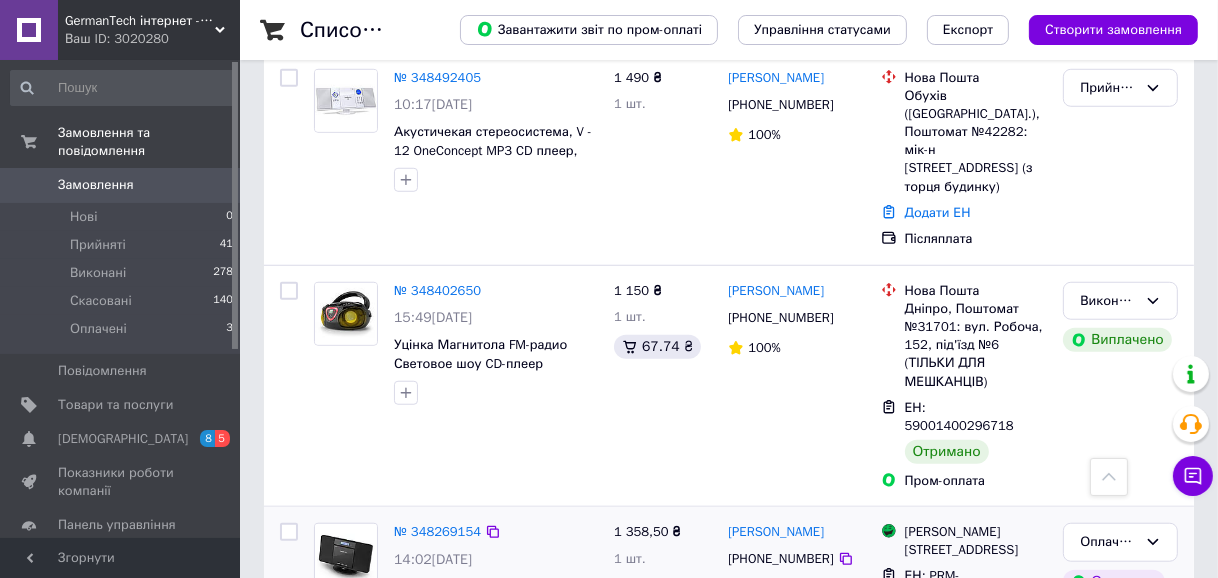 click on "[STREET_ADDRESS]" at bounding box center [976, 550] 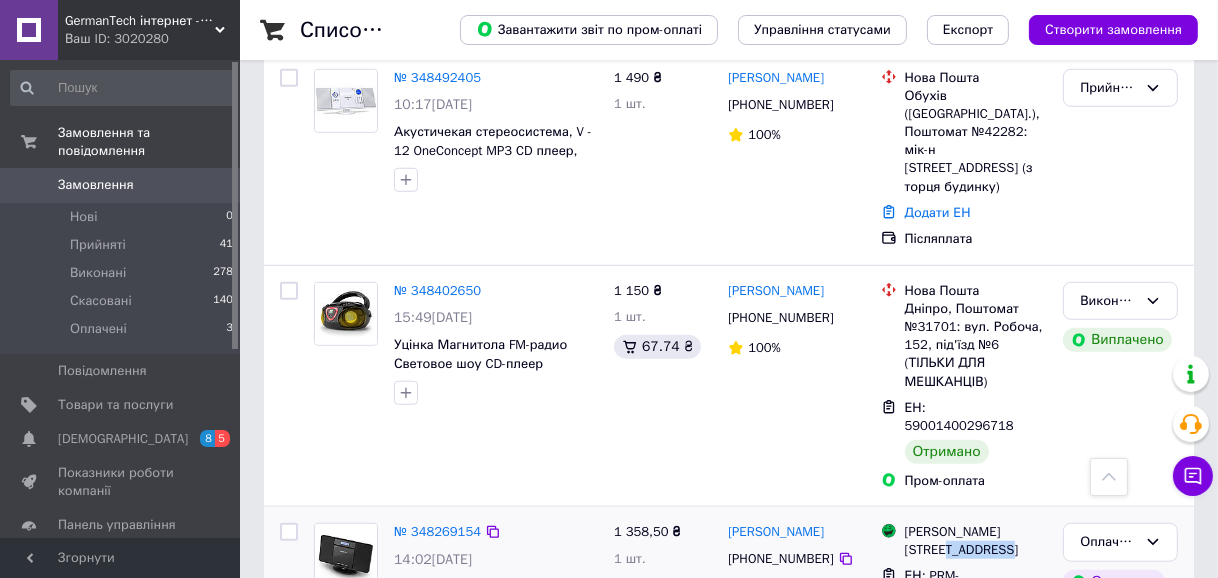 click on "[STREET_ADDRESS]" at bounding box center [976, 550] 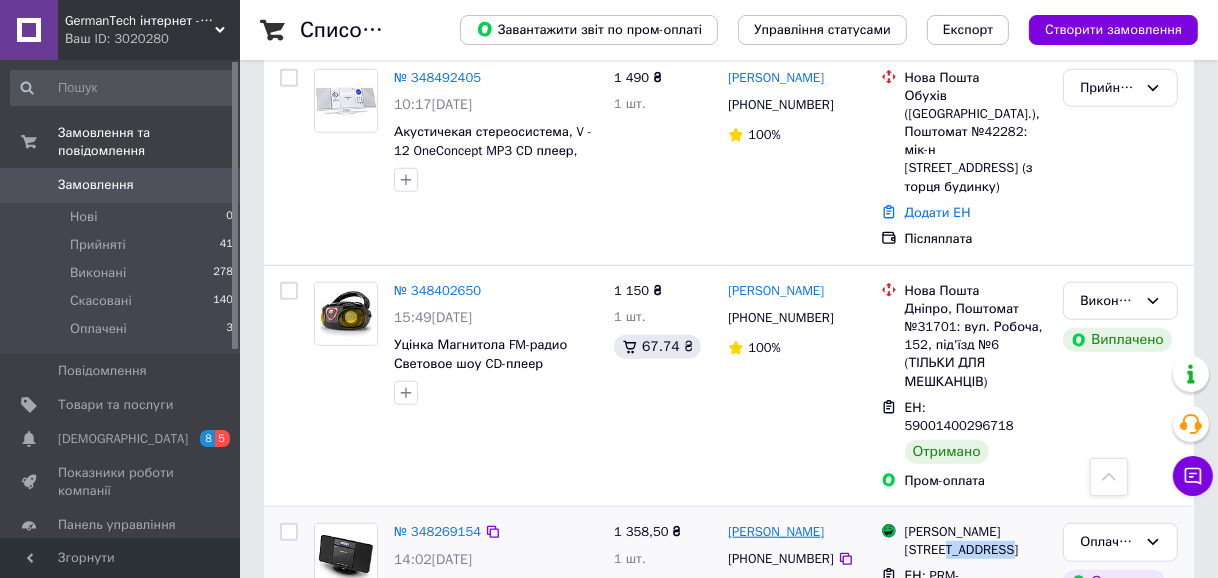 click on "Ігор Данілов" at bounding box center [776, 532] 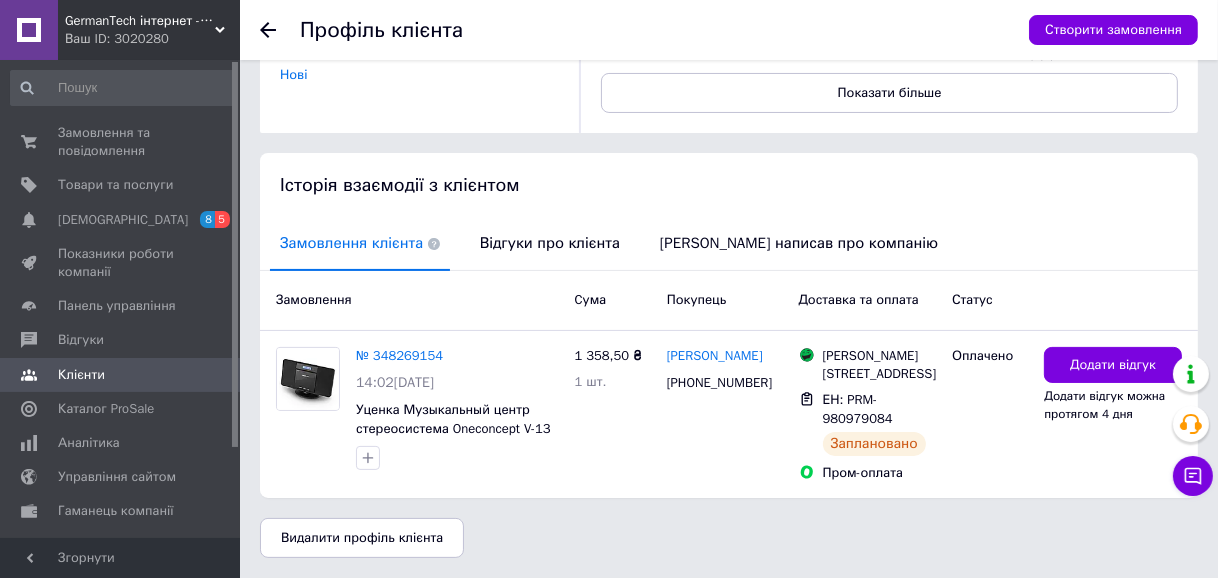 scroll, scrollTop: 346, scrollLeft: 0, axis: vertical 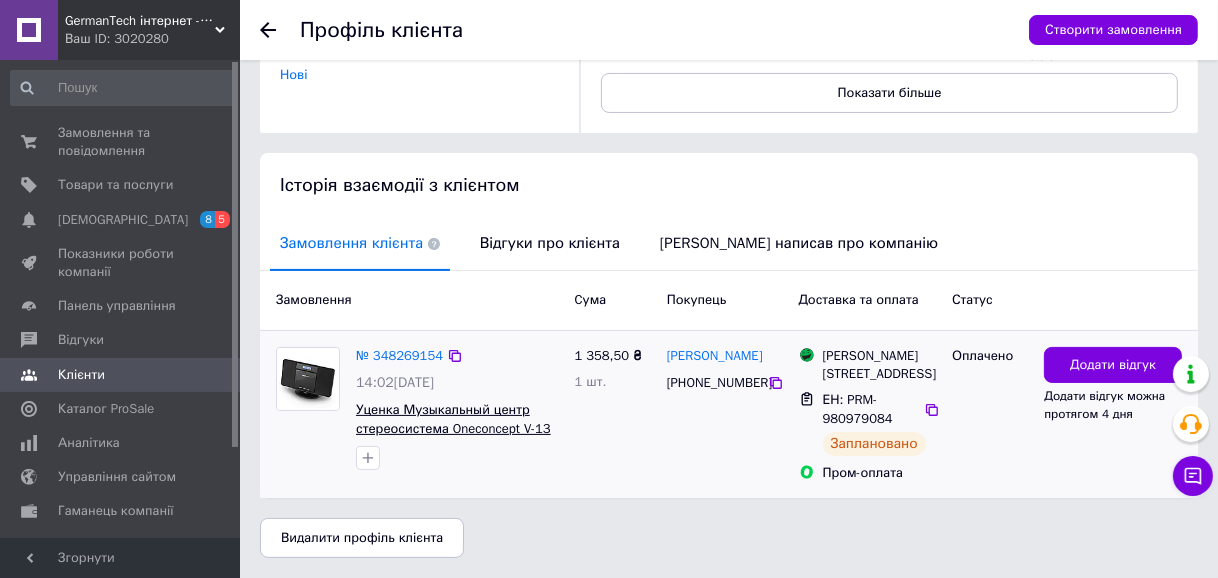 click on "Уценка Музыкальный центр стереосистема Oneconcept V-13 CD BT MP3 USB, Германия, черный, настенное крепление" at bounding box center (453, 446) 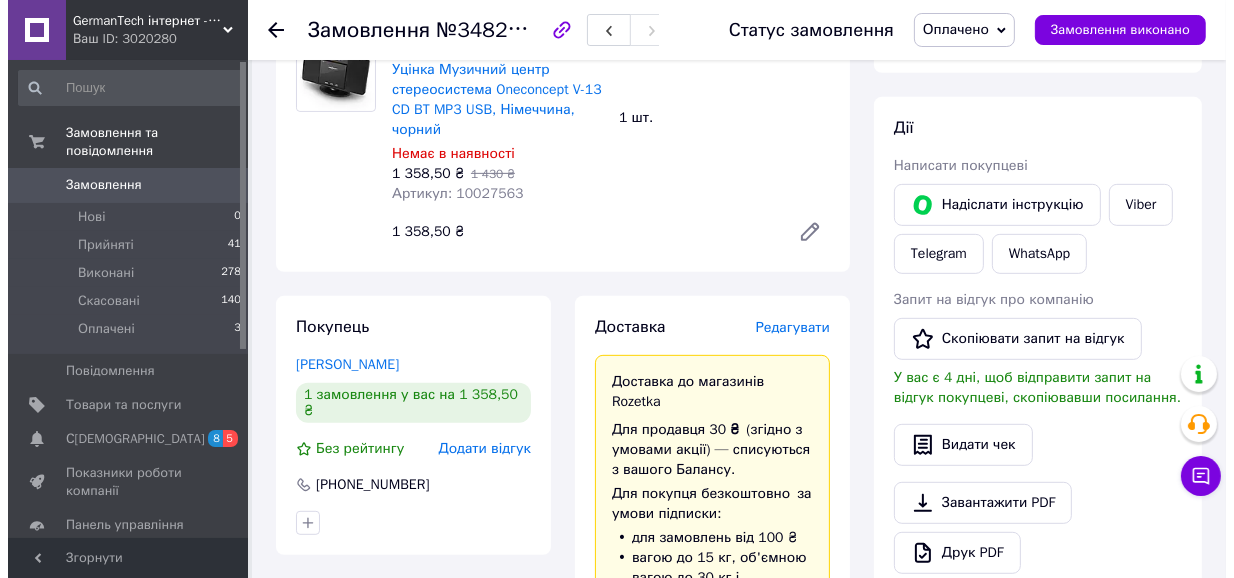 scroll, scrollTop: 909, scrollLeft: 0, axis: vertical 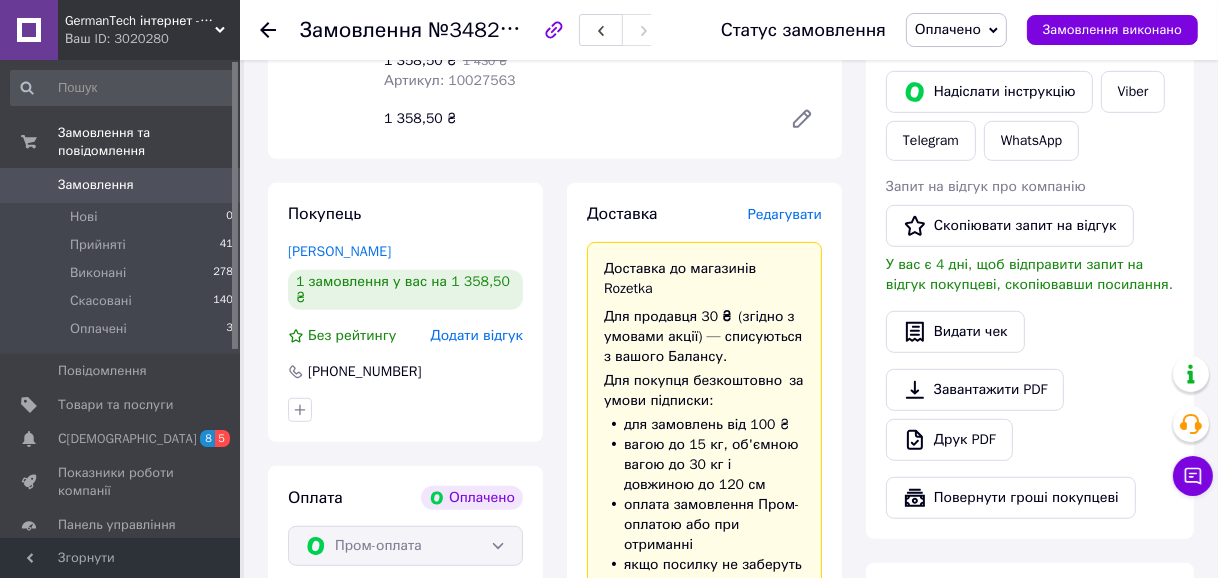 click on "Редагувати" at bounding box center (785, 214) 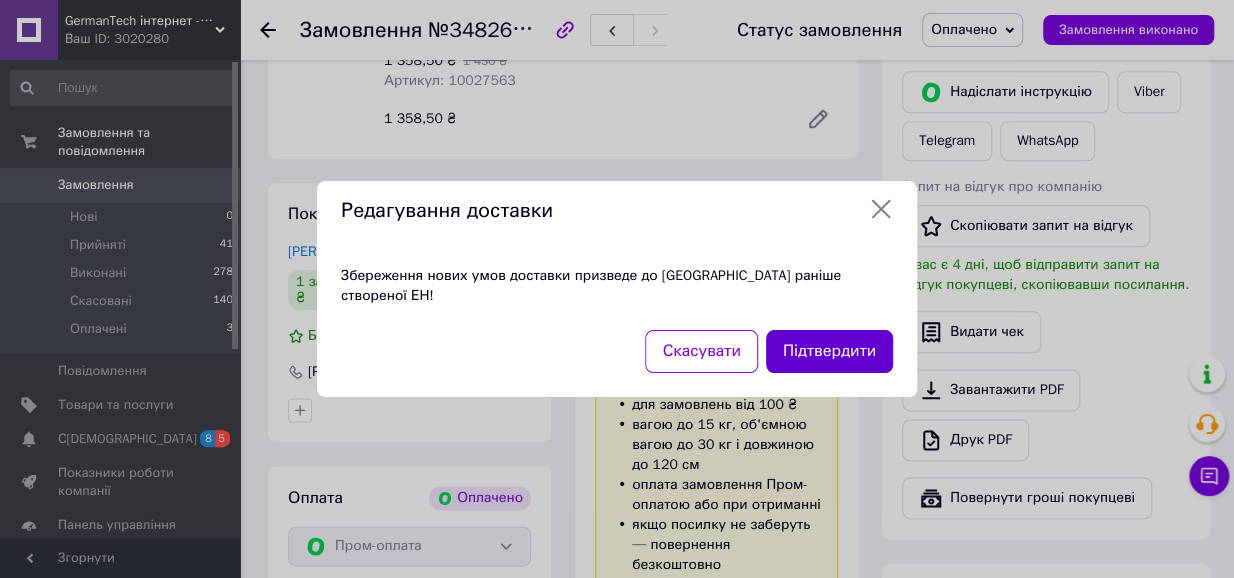 click on "Підтвердити" at bounding box center (829, 351) 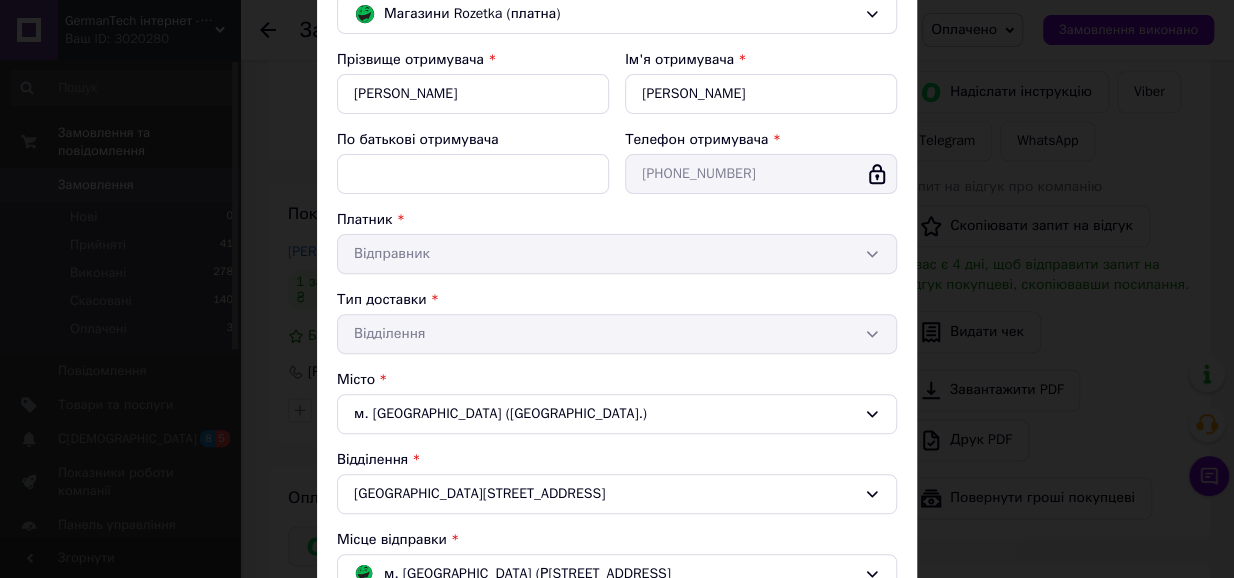 scroll, scrollTop: 272, scrollLeft: 0, axis: vertical 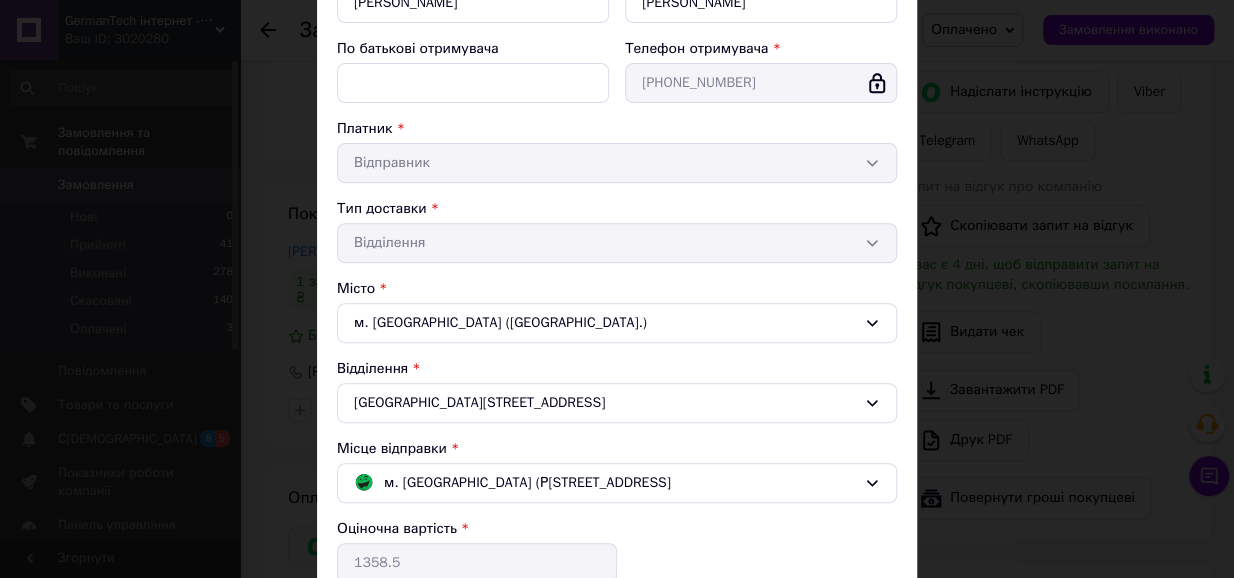 click on "[GEOGRAPHIC_DATA][STREET_ADDRESS]" at bounding box center (617, 403) 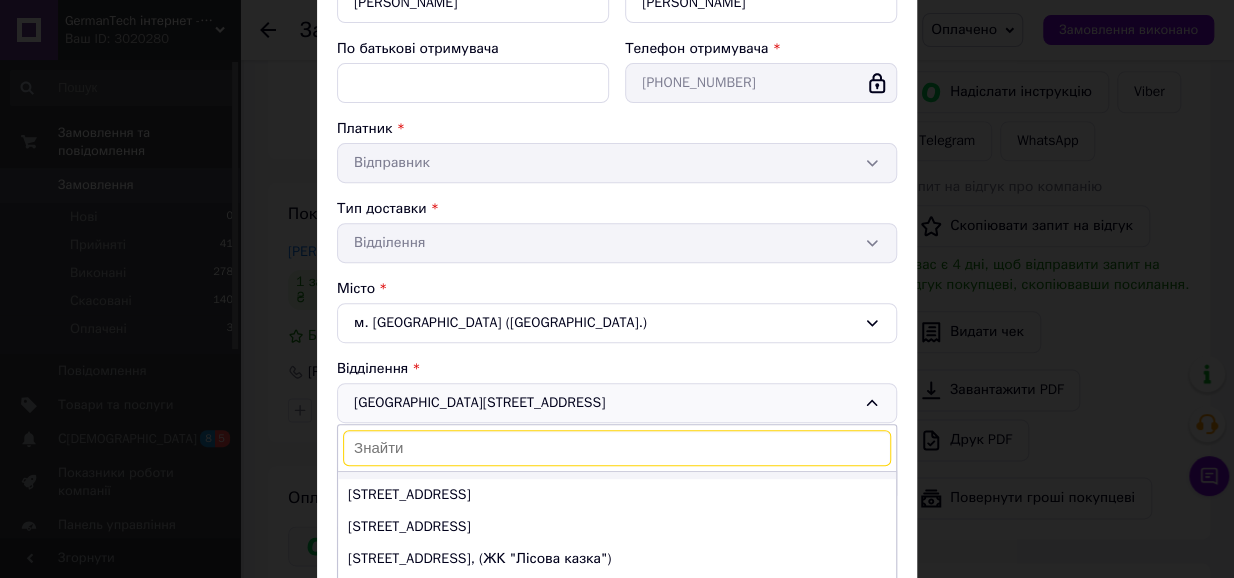 scroll, scrollTop: 2581, scrollLeft: 0, axis: vertical 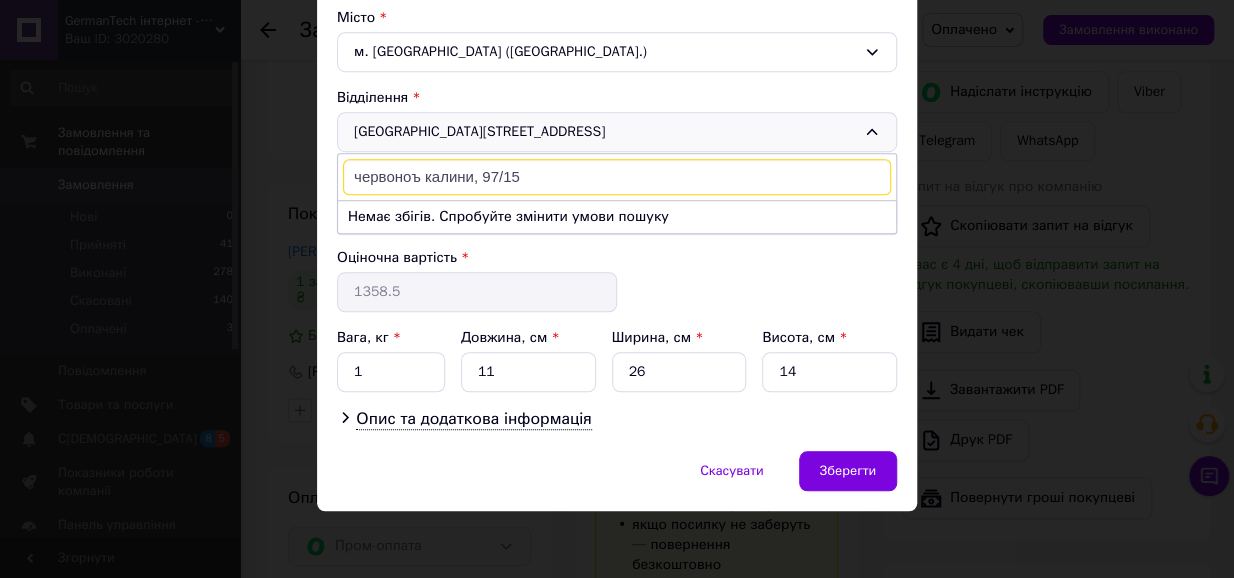 click on "червоноъ калини, 97/15" at bounding box center (617, 177) 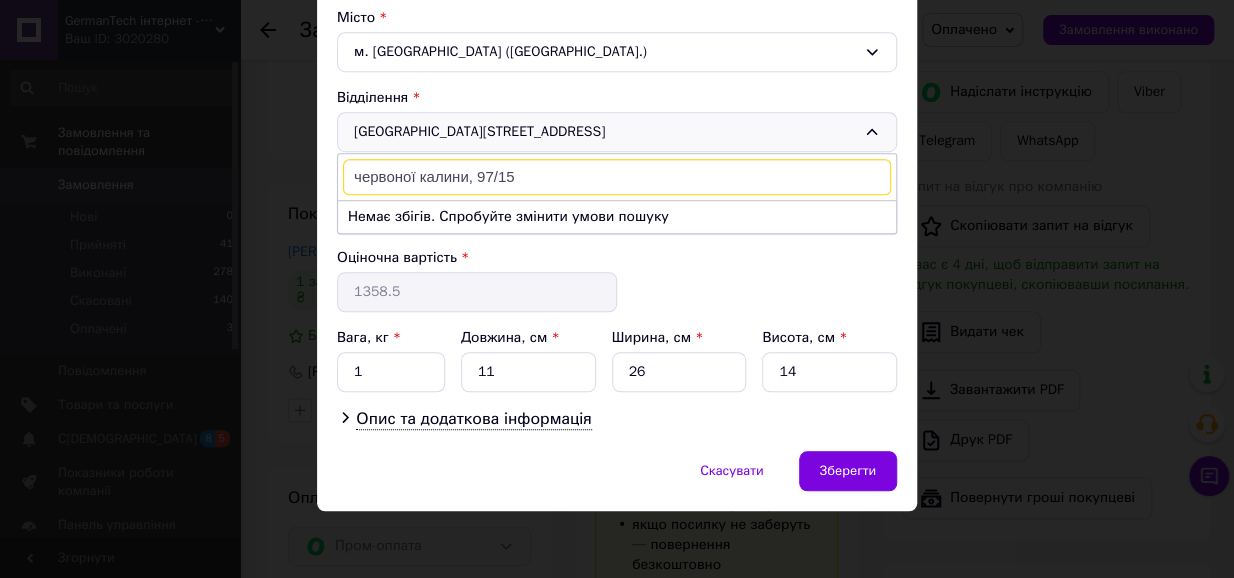 click on "червоної калини, 97/15" at bounding box center (617, 177) 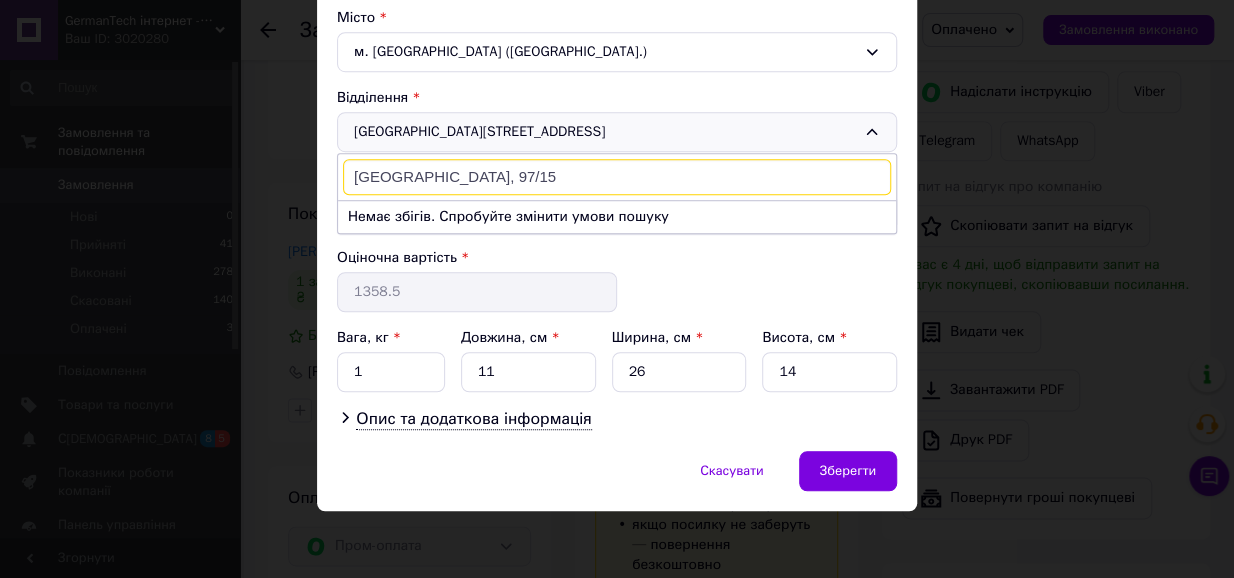 click on "[GEOGRAPHIC_DATA], 97/15" at bounding box center [617, 177] 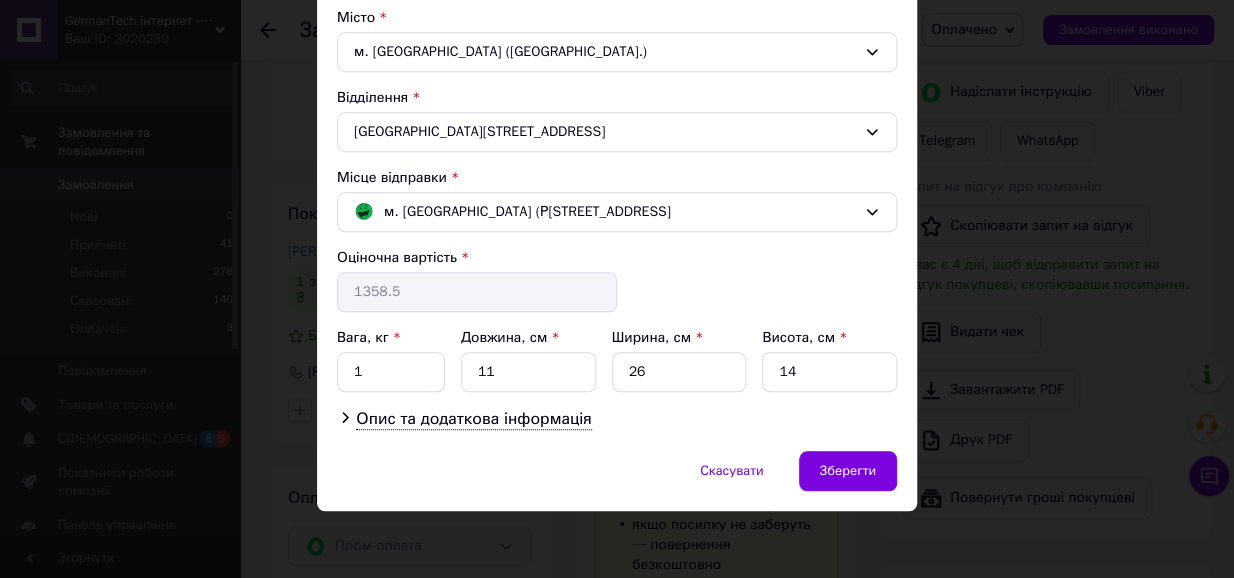 click on "[GEOGRAPHIC_DATA][STREET_ADDRESS]" at bounding box center (617, 132) 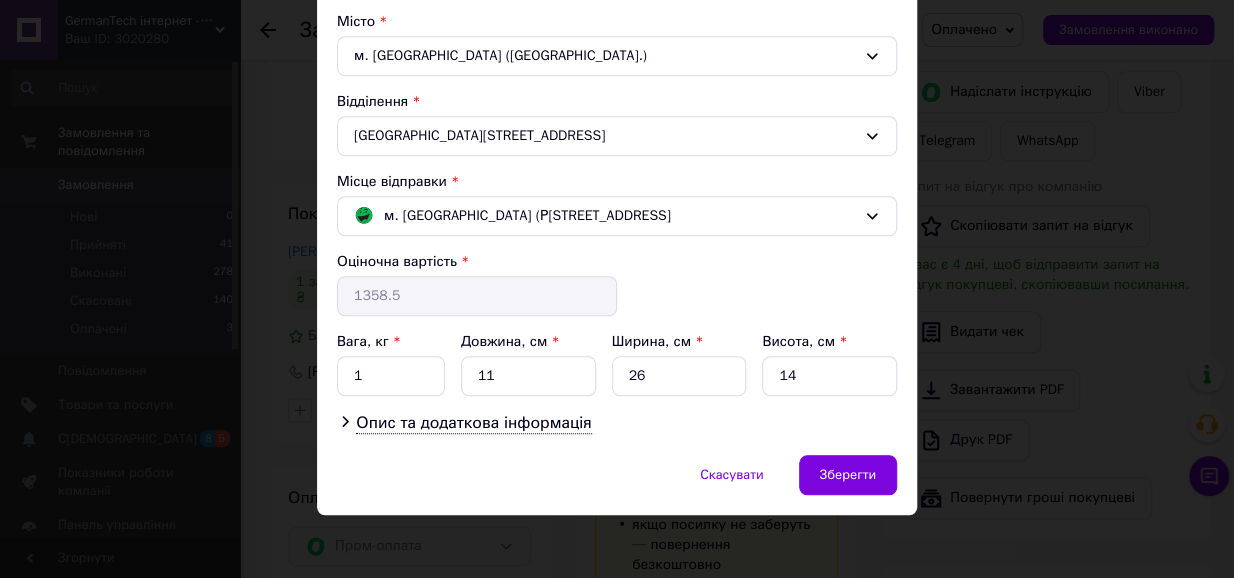 scroll, scrollTop: 543, scrollLeft: 0, axis: vertical 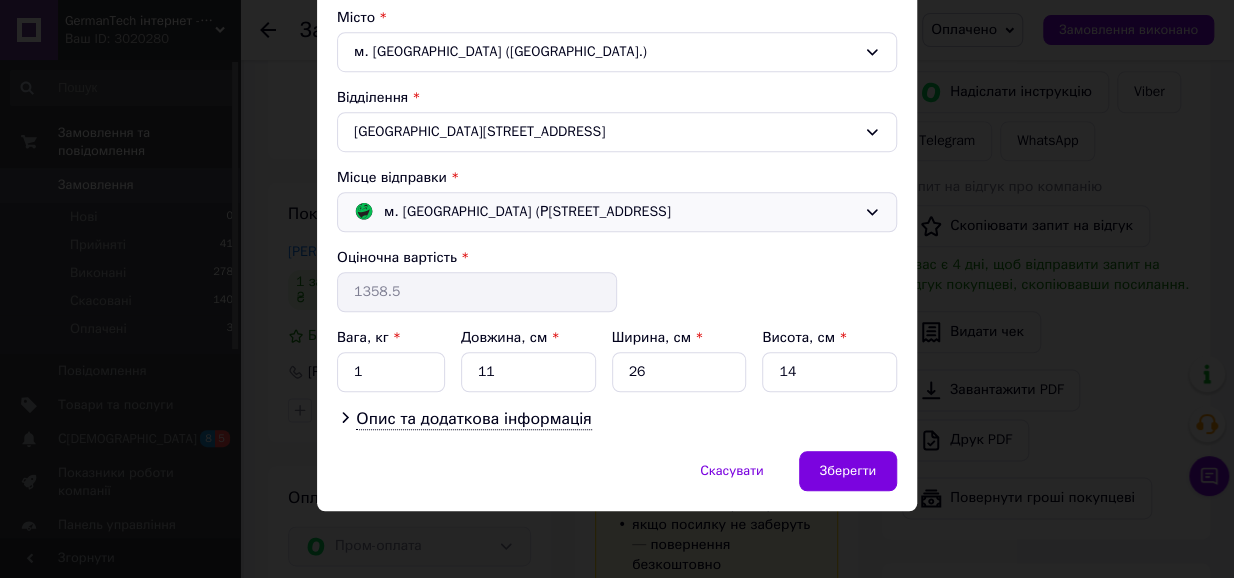 click 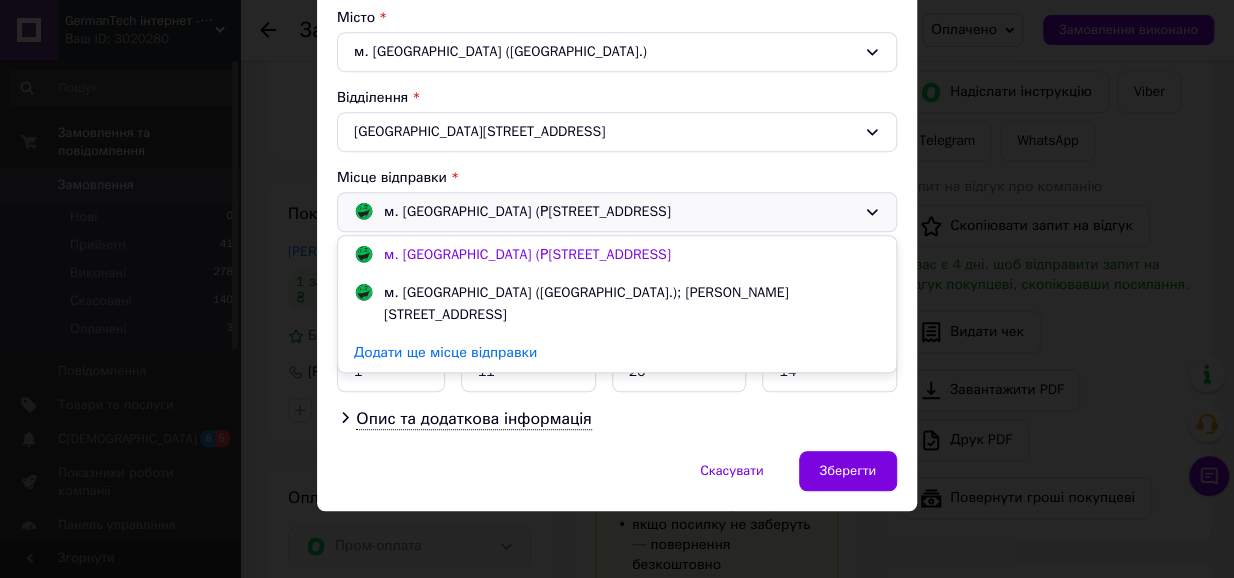 click on "м. [GEOGRAPHIC_DATA] (Р[STREET_ADDRESS]" at bounding box center [605, 212] 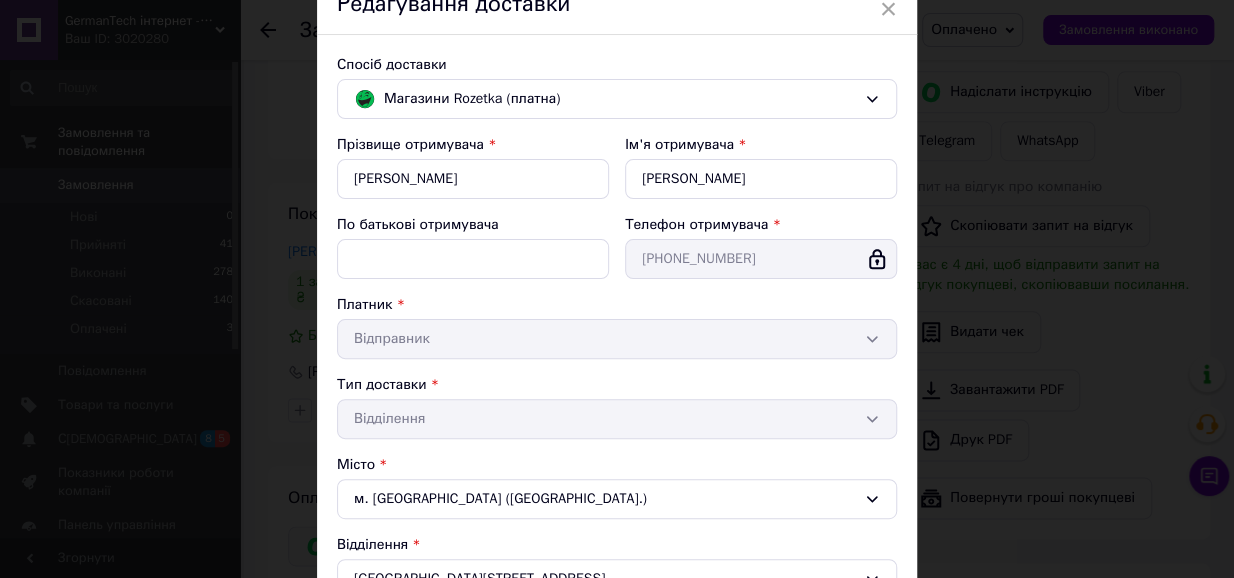 scroll, scrollTop: 89, scrollLeft: 0, axis: vertical 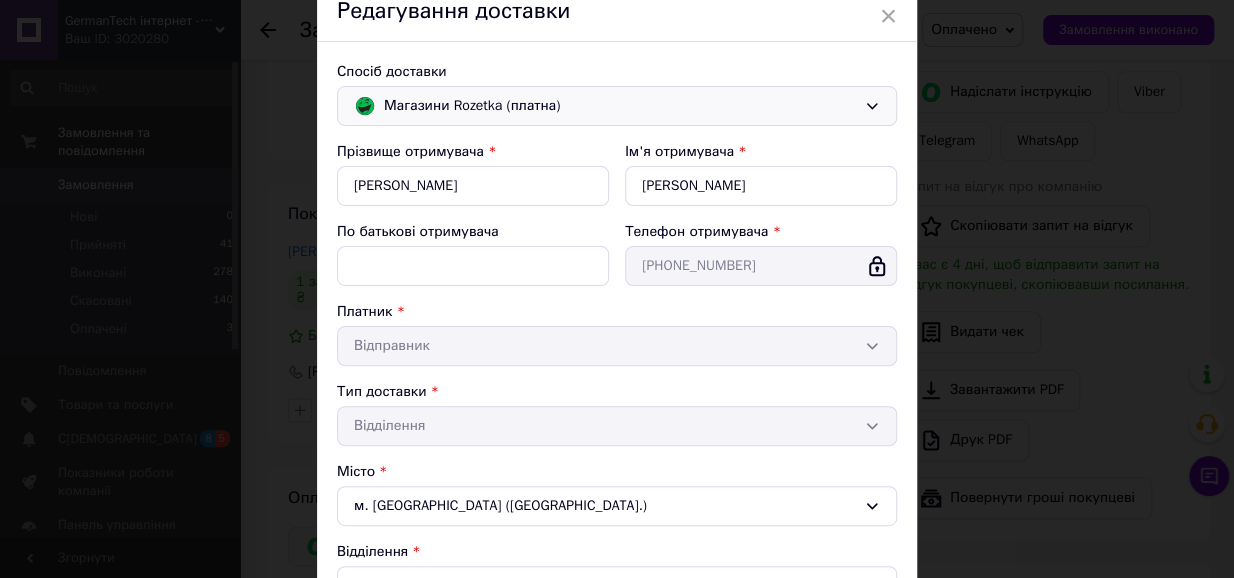 click 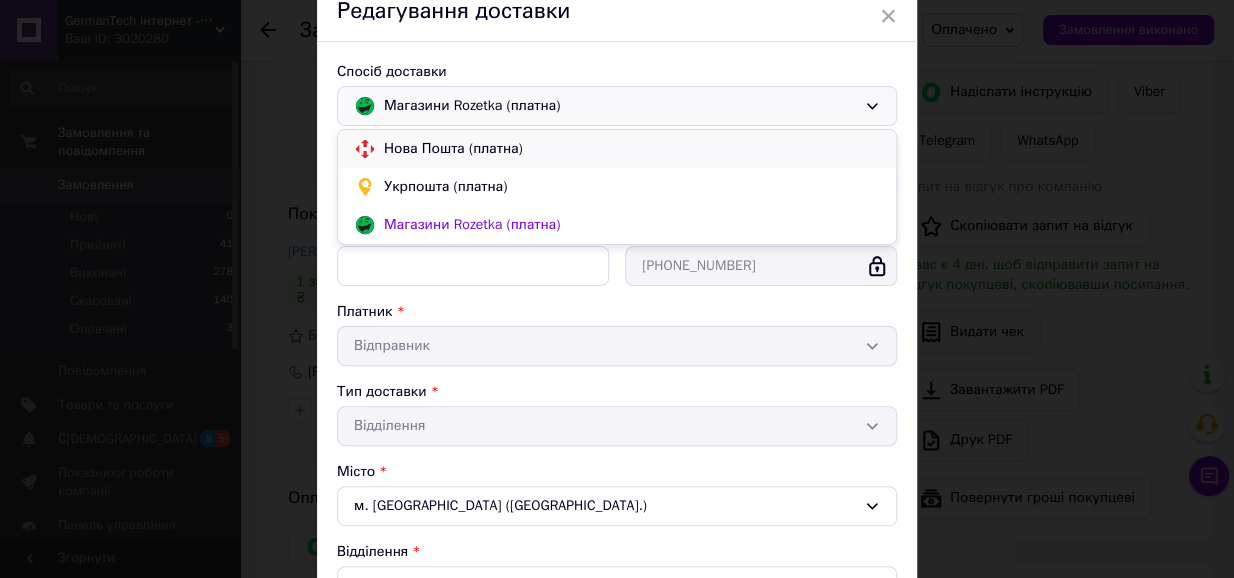 click on "Нова Пошта (платна)" at bounding box center (632, 149) 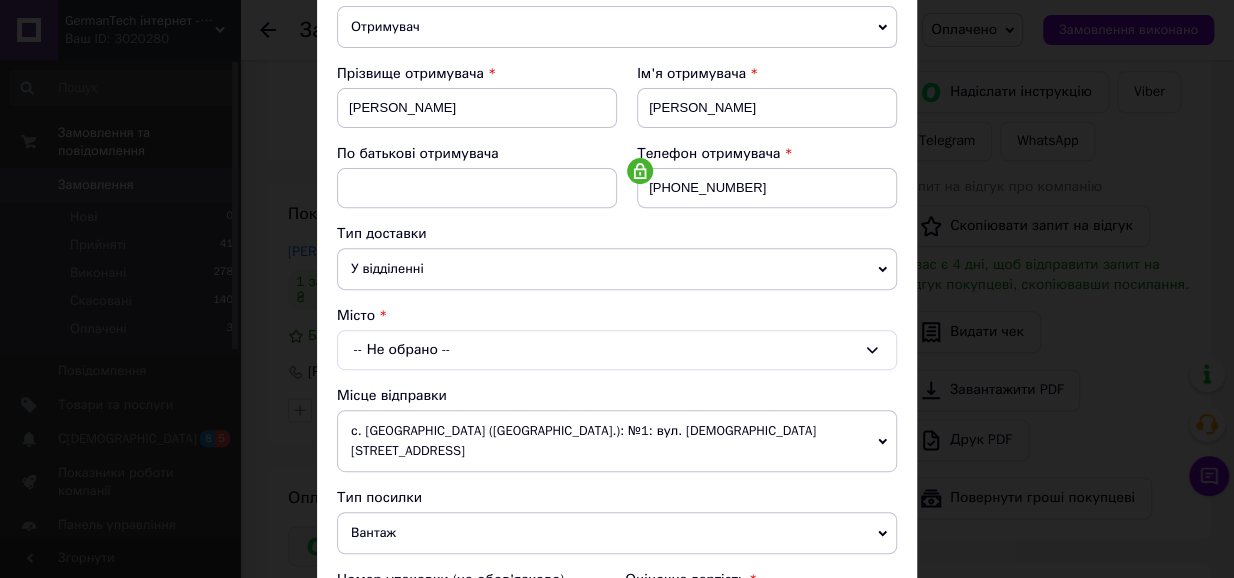 scroll, scrollTop: 272, scrollLeft: 0, axis: vertical 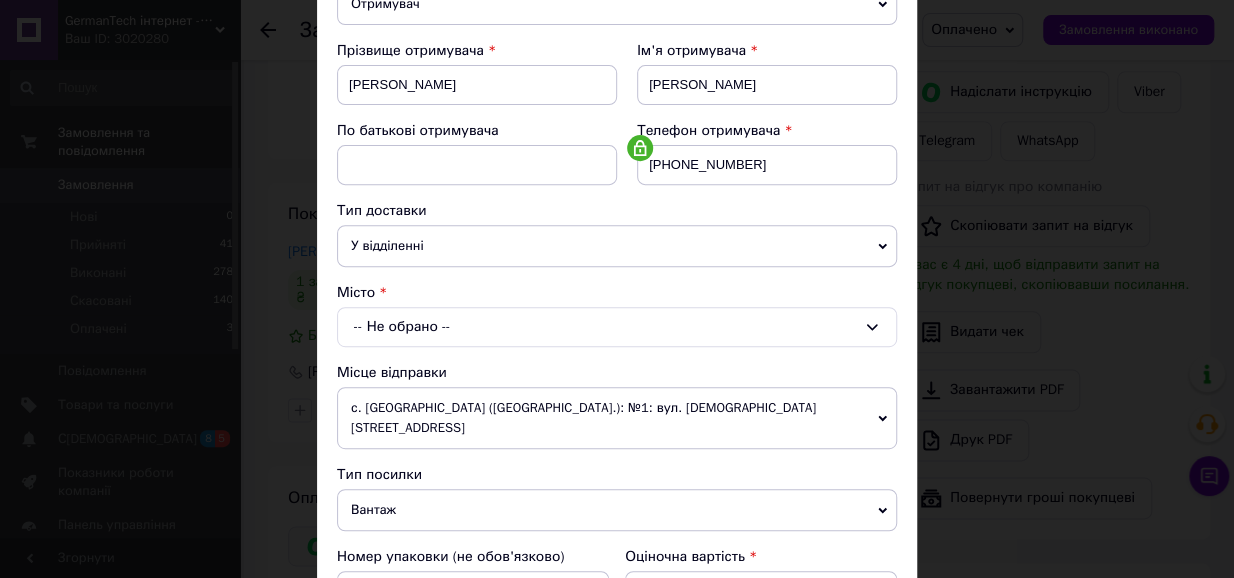 click on "У відділенні" at bounding box center (617, 246) 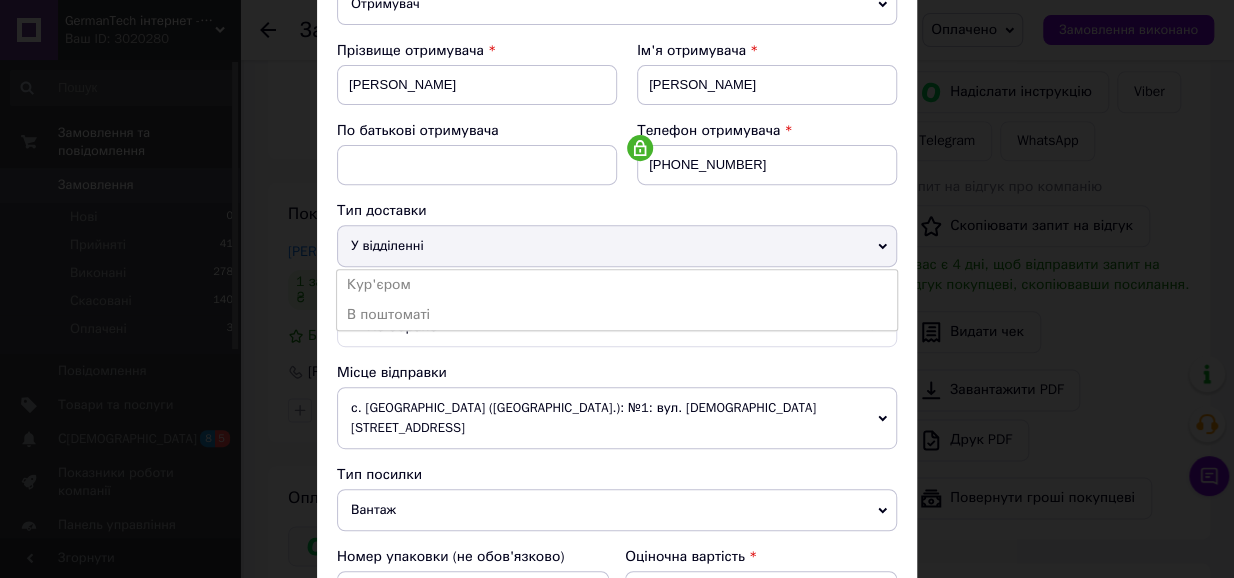 click on "Спосіб доставки Нова Пошта (платна) Платник Отримувач Відправник Прізвище отримувача [PERSON_NAME] Ім'я отримувача [PERSON_NAME] батькові отримувача Телефон отримувача [PHONE_NUMBER] Тип доставки У відділенні Кур'єром В поштоматі Місто -- Не обрано -- Місце відправки с. [GEOGRAPHIC_DATA] ([GEOGRAPHIC_DATA].): №1: вул. С[DEMOGRAPHIC_DATA]113-б Немає збігів. Спробуйте змінити умови пошуку Додати ще місце відправки Тип посилки Вантаж Документи Номер упаковки (не обов'язково) Оціночна вартість 1358.5 Дата відправки 10[DATE] 2025 > < Июль > Пн Вт Ср Чт Пт Сб Вс 30 1 2 3 4 5 6 7 8 9 10 11 12 13 14 15 16 17 18 19 20 21 22 23 24 25" at bounding box center [617, 372] 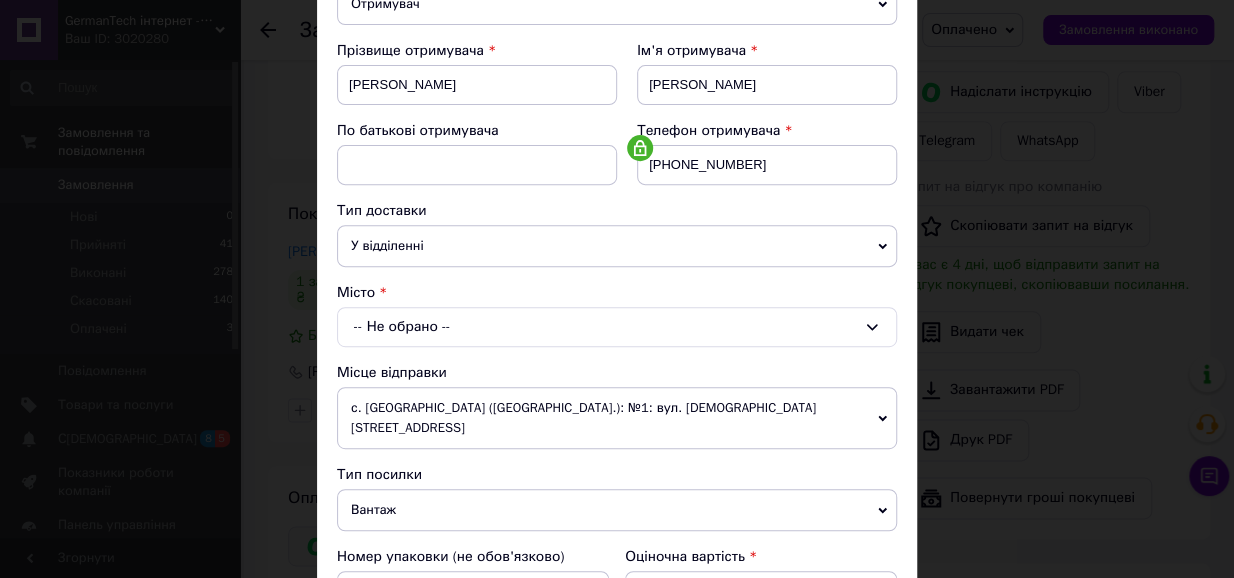 click 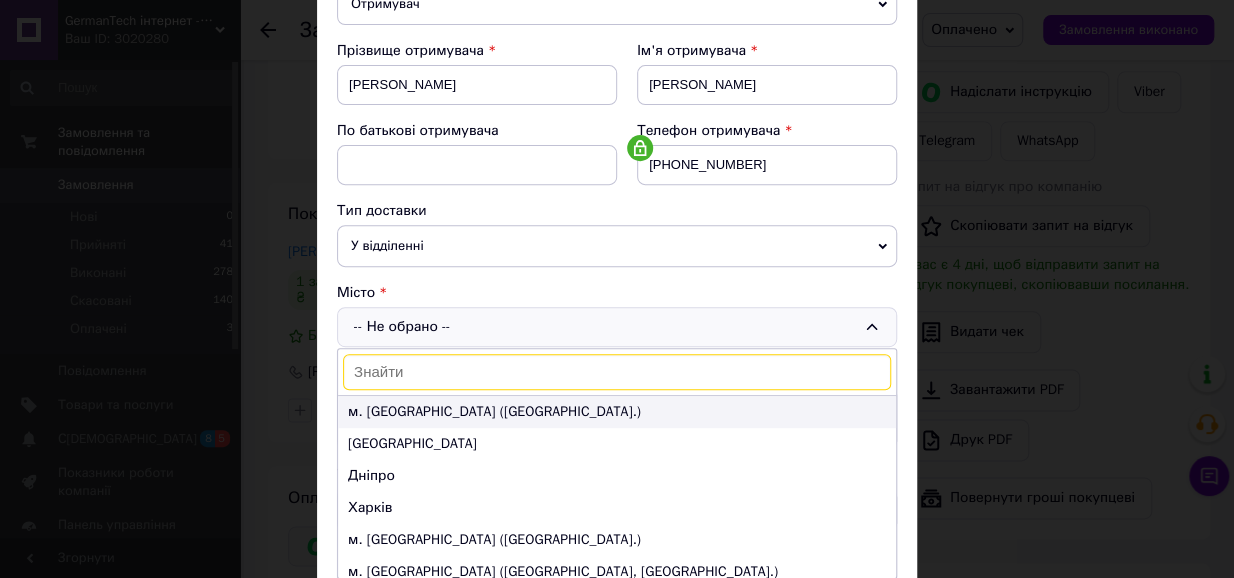 click on "м. [GEOGRAPHIC_DATA] ([GEOGRAPHIC_DATA].)" at bounding box center [617, 412] 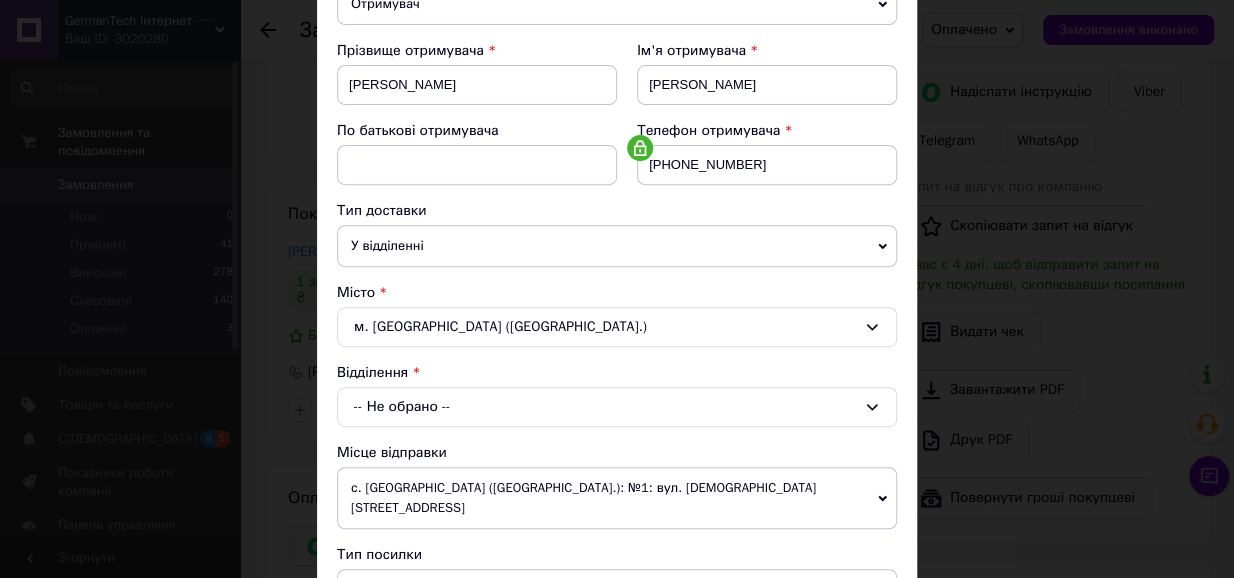 click on "-- Не обрано --" at bounding box center (617, 407) 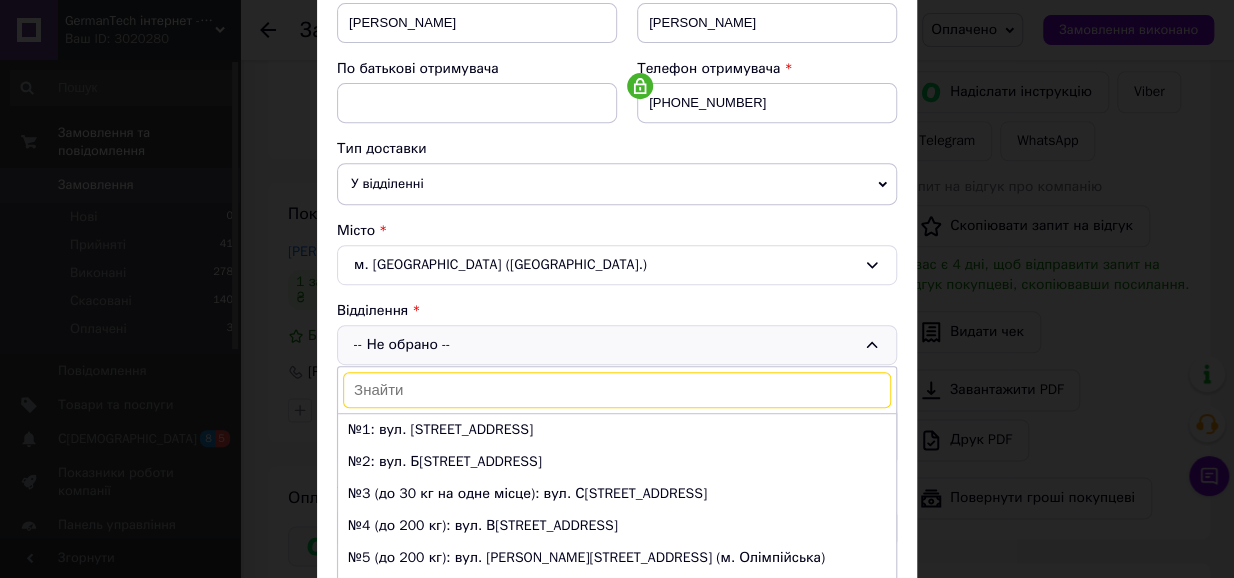 scroll, scrollTop: 454, scrollLeft: 0, axis: vertical 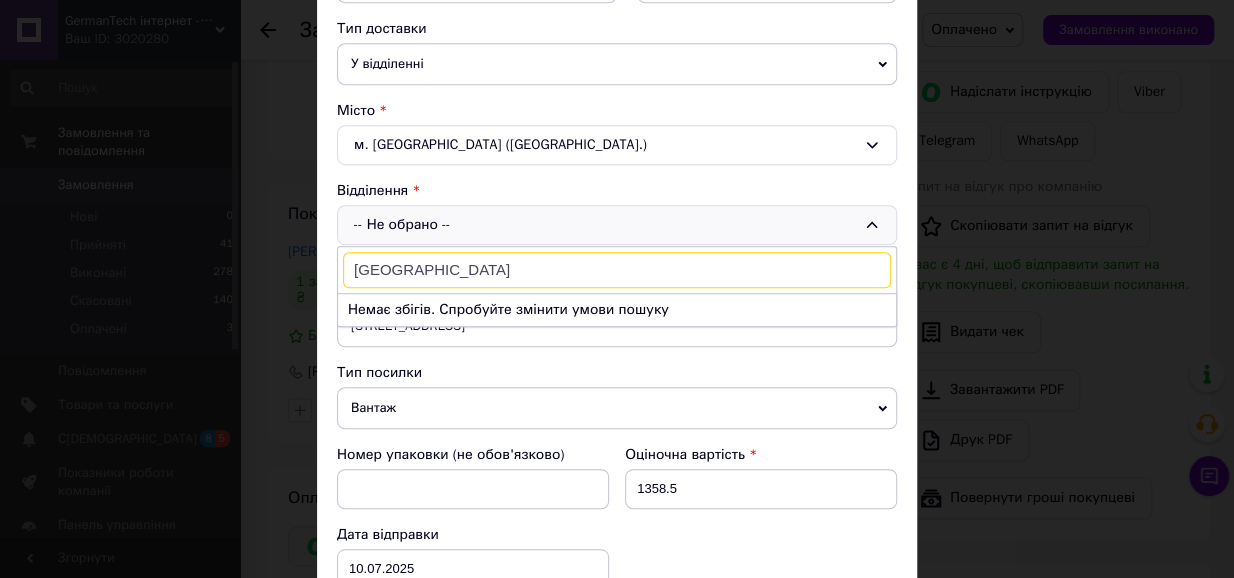 click on "[GEOGRAPHIC_DATA]" at bounding box center (617, 270) 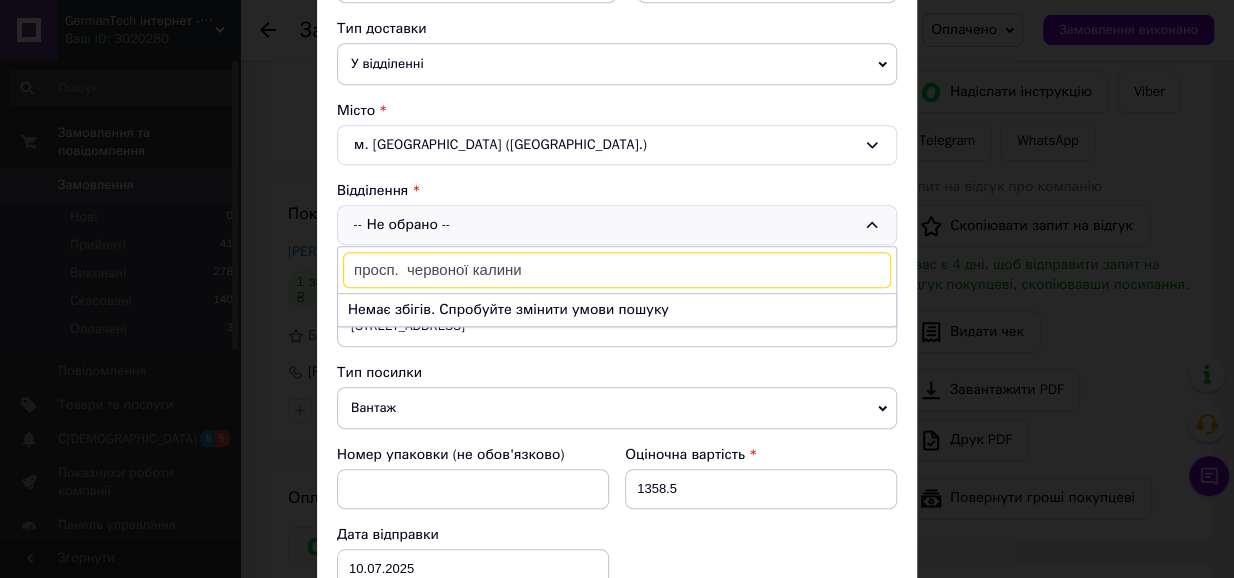 click on "просп.  червоної калини" at bounding box center (617, 270) 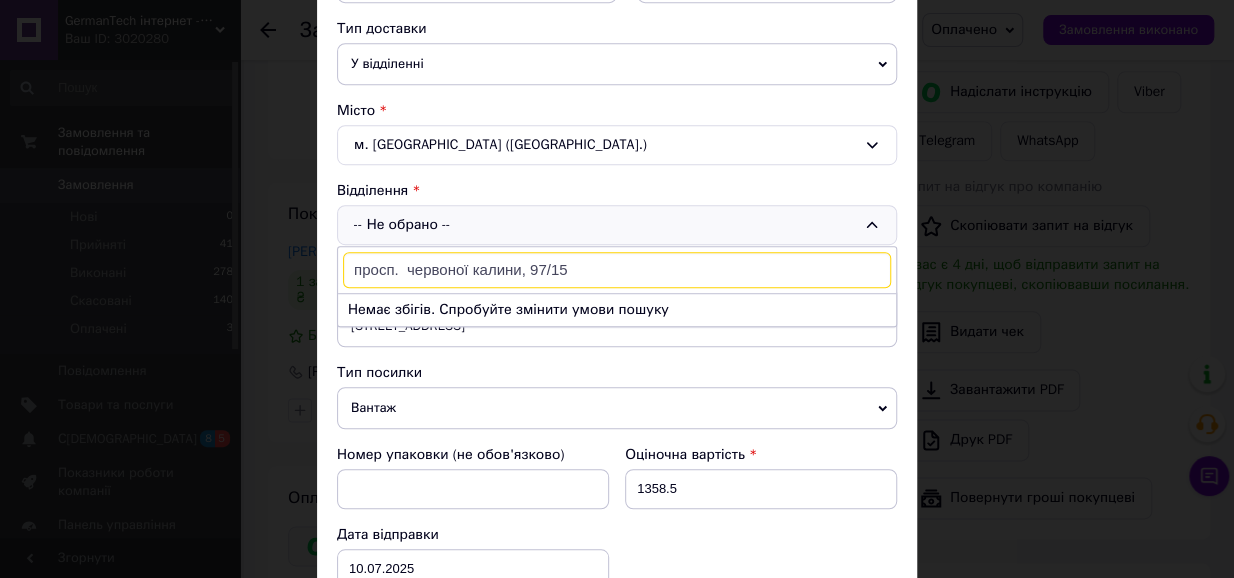 type on "просп.  червоної калини, 97/15" 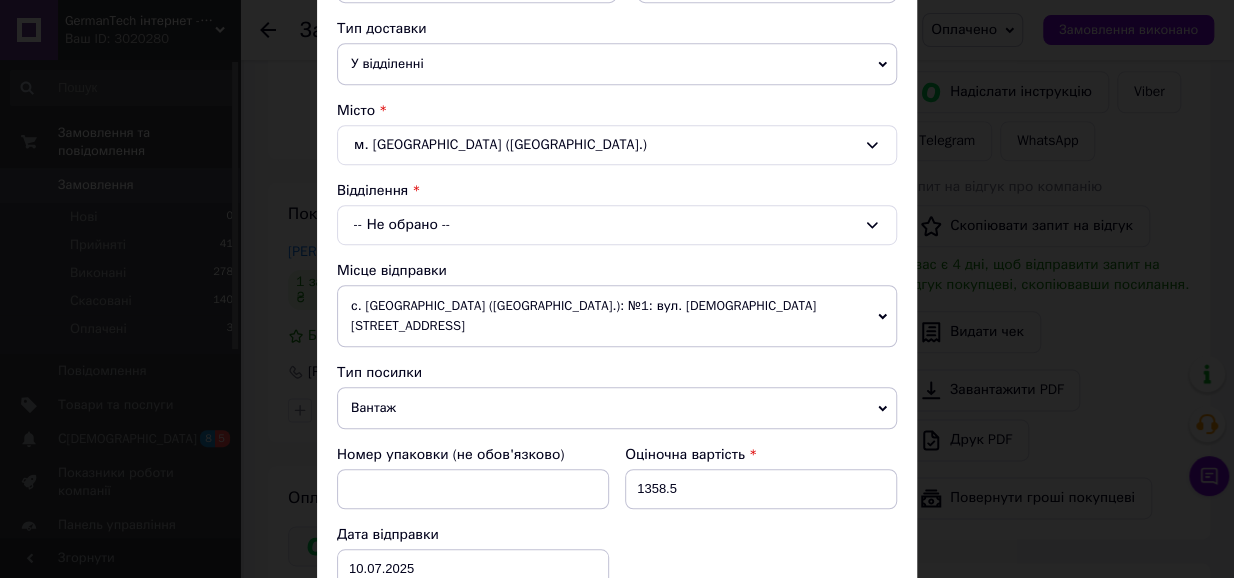 click 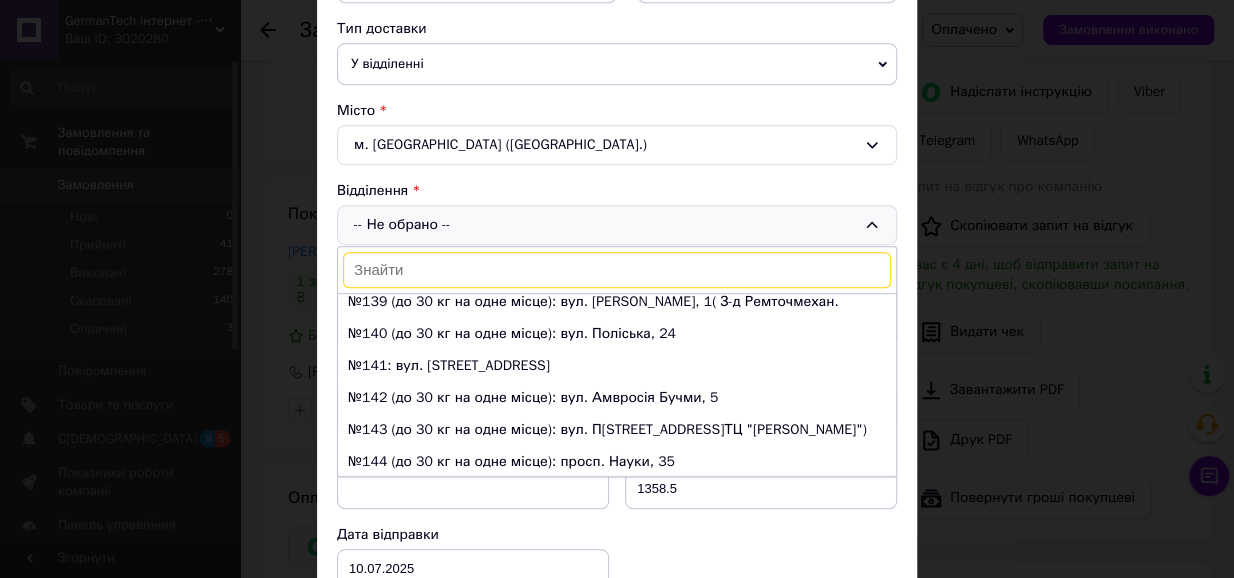 scroll, scrollTop: 4545, scrollLeft: 0, axis: vertical 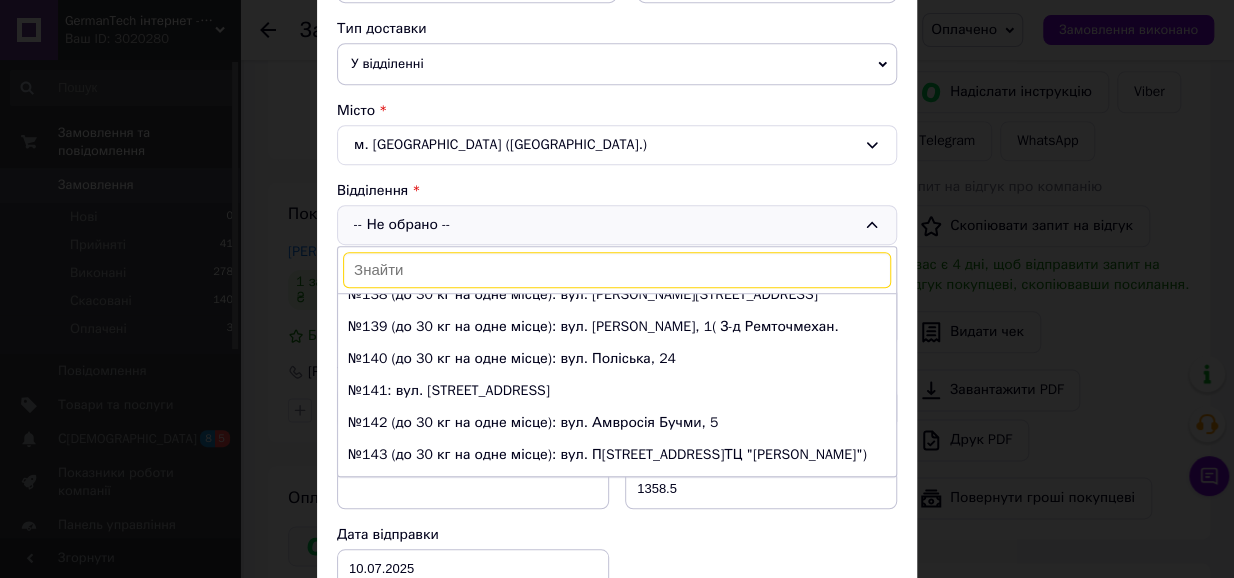 click on "№147 (до 30 кг на одне місце): просп. Червоної Калини, 97/15" at bounding box center (617, 583) 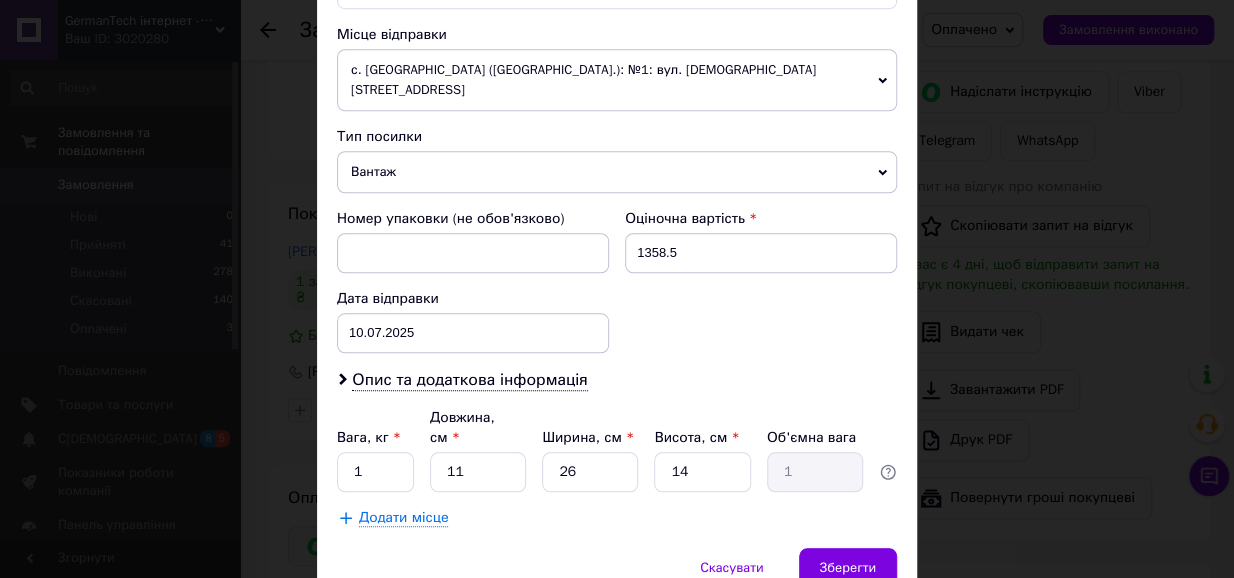 scroll, scrollTop: 656, scrollLeft: 0, axis: vertical 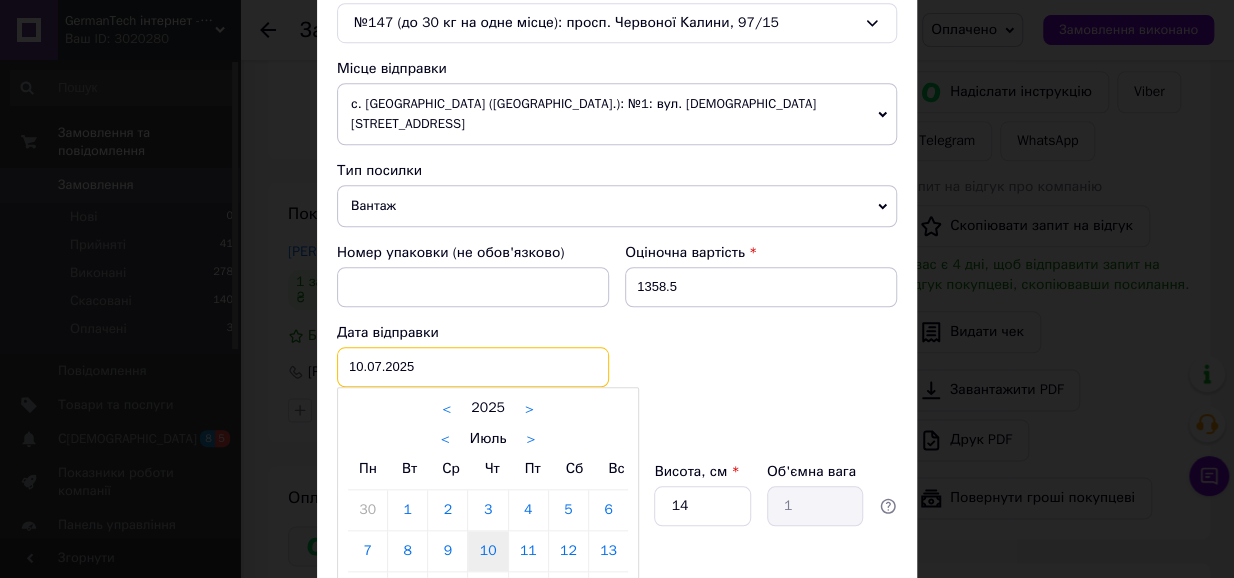 click on "10[DATE] 2025 > < Июль > Пн Вт Ср Чт Пт Сб Вс 30 1 2 3 4 5 6 7 8 9 10 11 12 13 14 15 16 17 18 19 20 21 22 23 24 25 26 27 28 29 30 31 1 2 3 4 5 6 7 8 9 10" at bounding box center (473, 367) 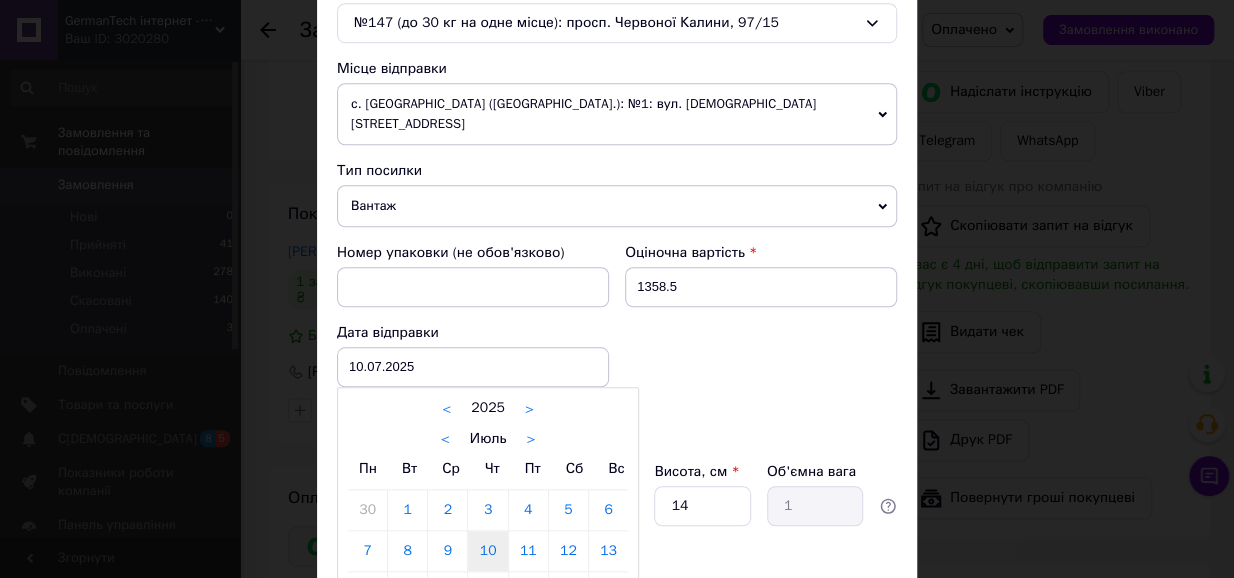 click on "<" at bounding box center [445, 439] 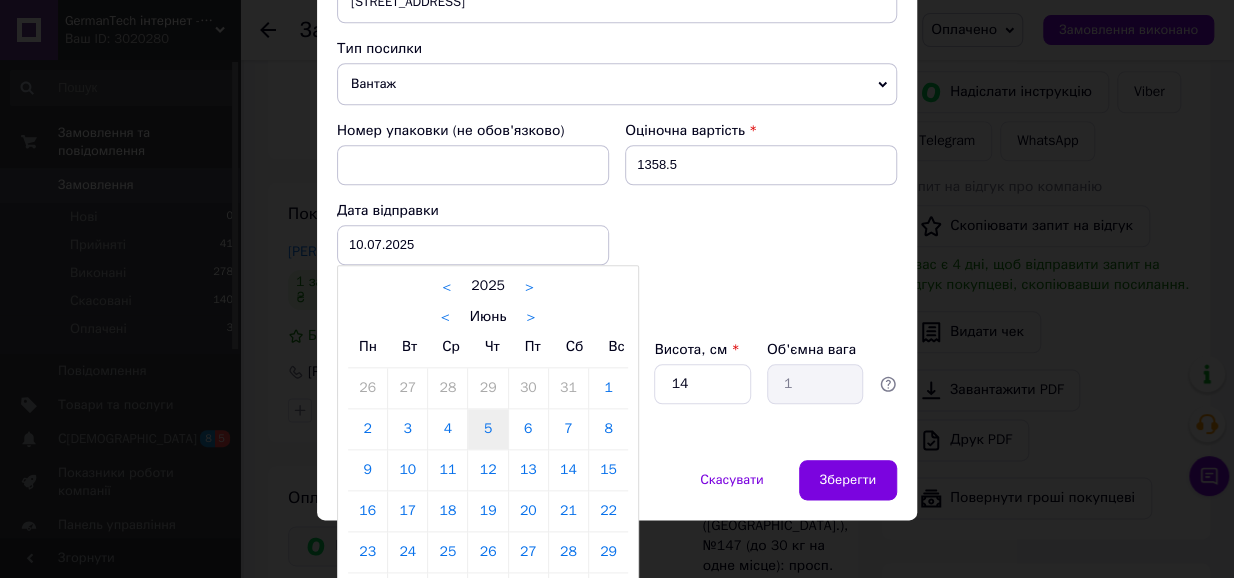 scroll, scrollTop: 792, scrollLeft: 0, axis: vertical 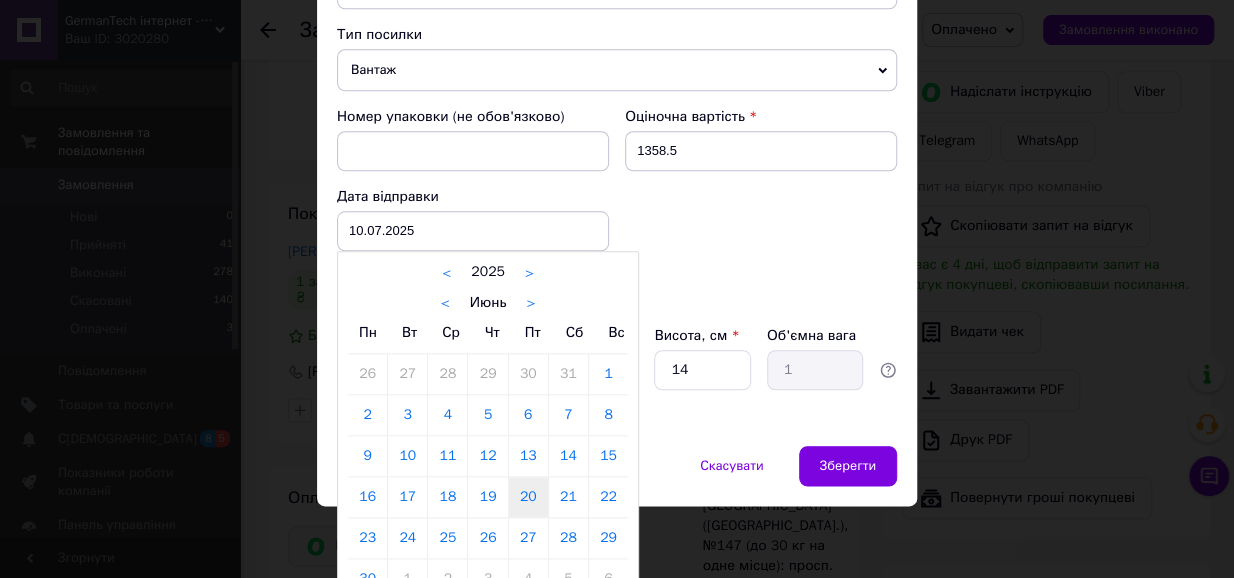 click on "20" at bounding box center (528, 497) 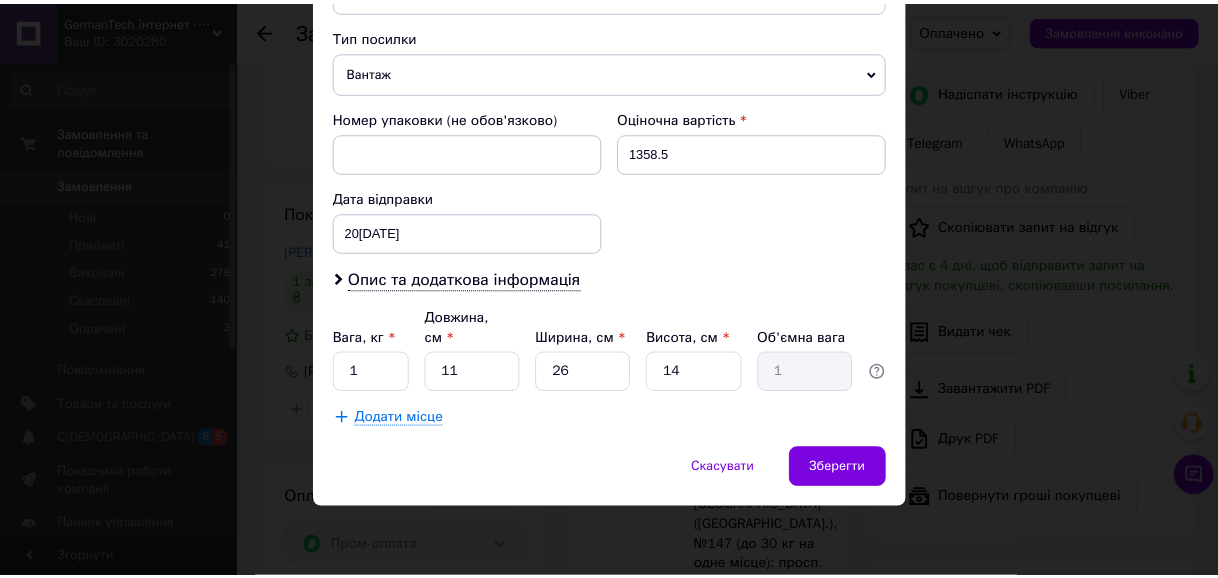 scroll, scrollTop: 747, scrollLeft: 0, axis: vertical 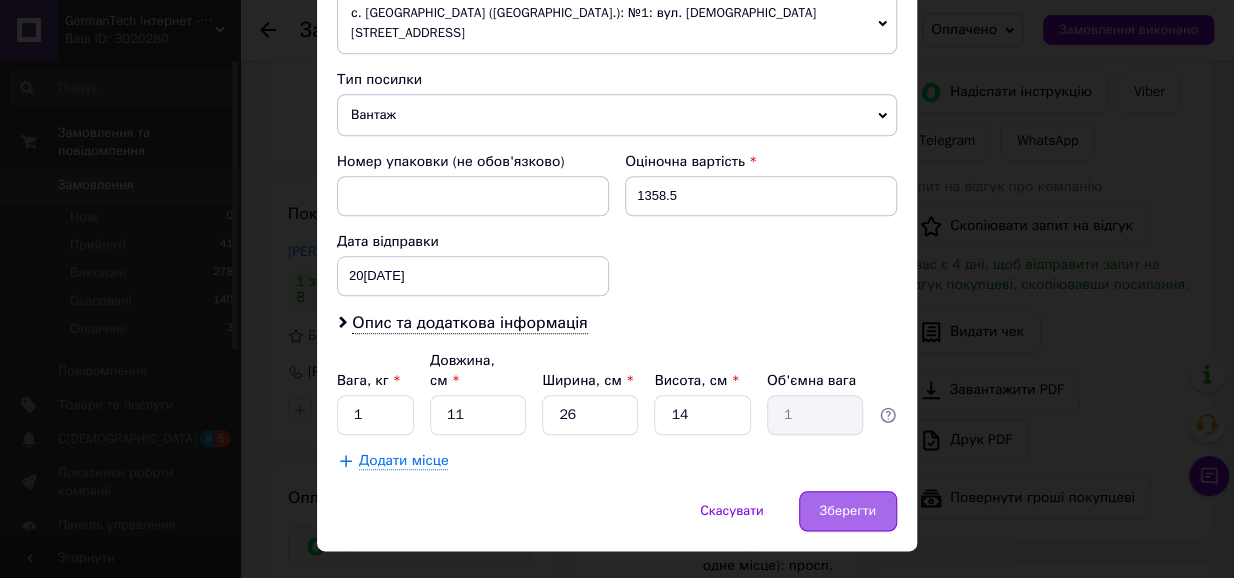 click on "Зберегти" at bounding box center (848, 511) 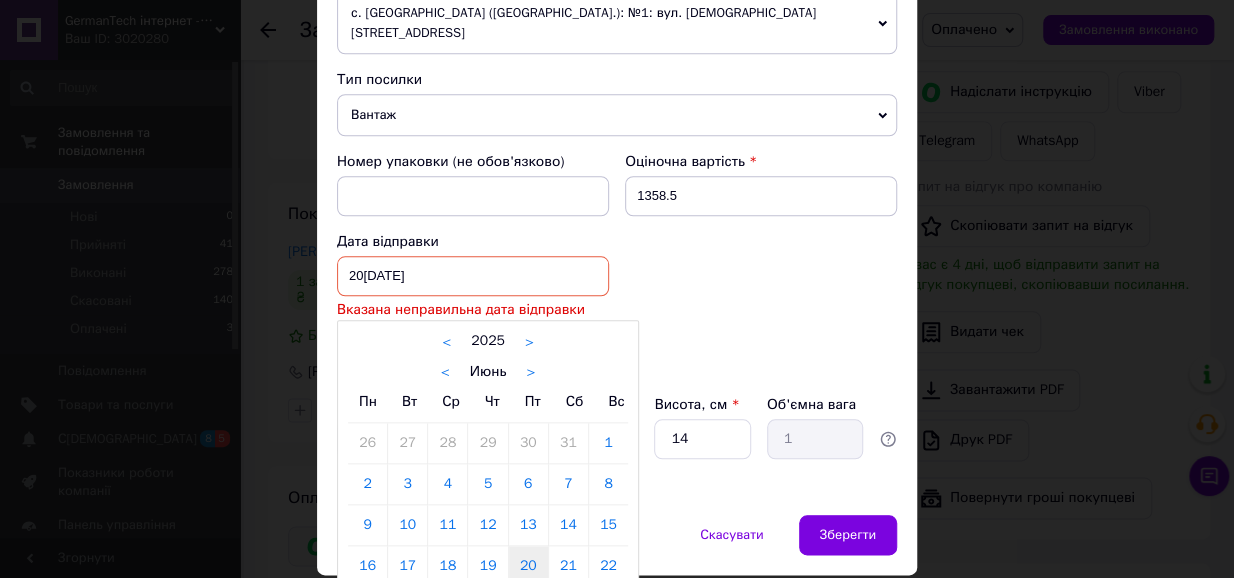 click on "20[DATE] 2025 > < Июнь > Пн Вт Ср Чт Пт Сб Вс 26 27 28 29 30 31 1 2 3 4 5 6 7 8 9 10 11 12 13 14 15 16 17 18 19 20 21 22 23 24 25 26 27 28 29 30 1 2 3 4 5 6" at bounding box center [473, 276] 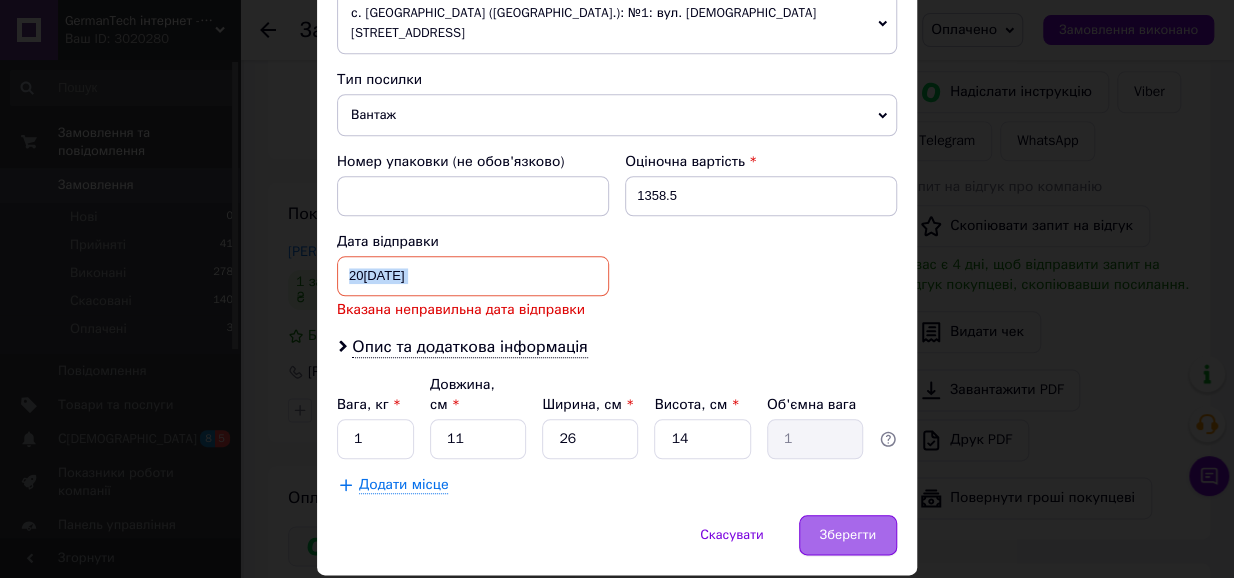 click on "Зберегти" at bounding box center (848, 535) 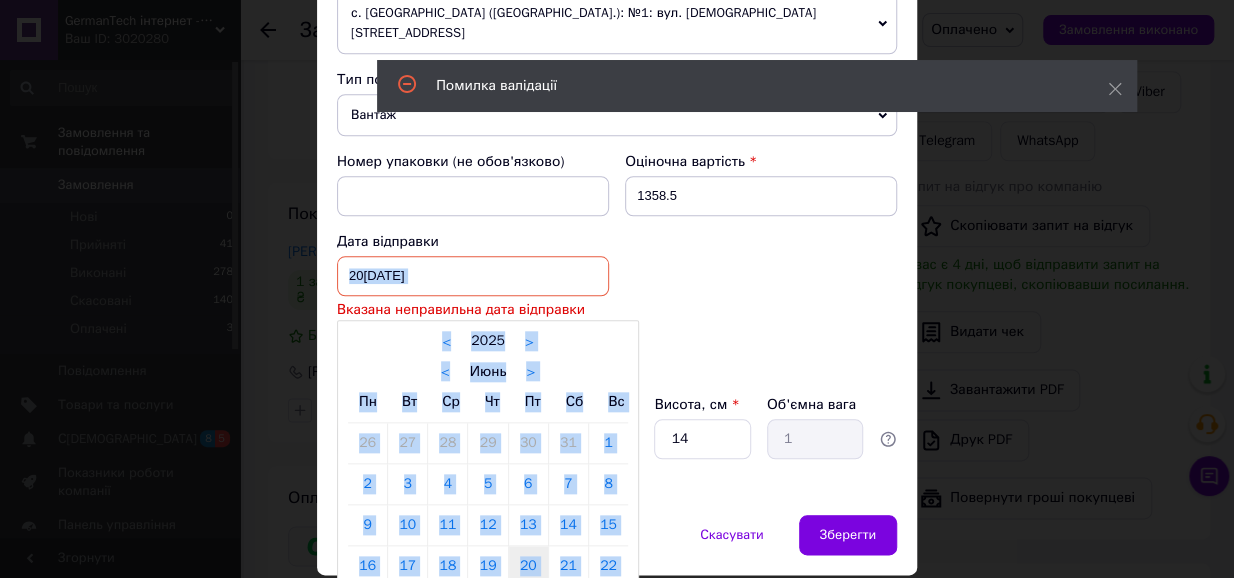 click on "20[DATE] 2025 > < Июнь > Пн Вт Ср Чт Пт Сб Вс 26 27 28 29 30 31 1 2 3 4 5 6 7 8 9 10 11 12 13 14 15 16 17 18 19 20 21 22 23 24 25 26 27 28 29 30 1 2 3 4 5 6" at bounding box center (473, 276) 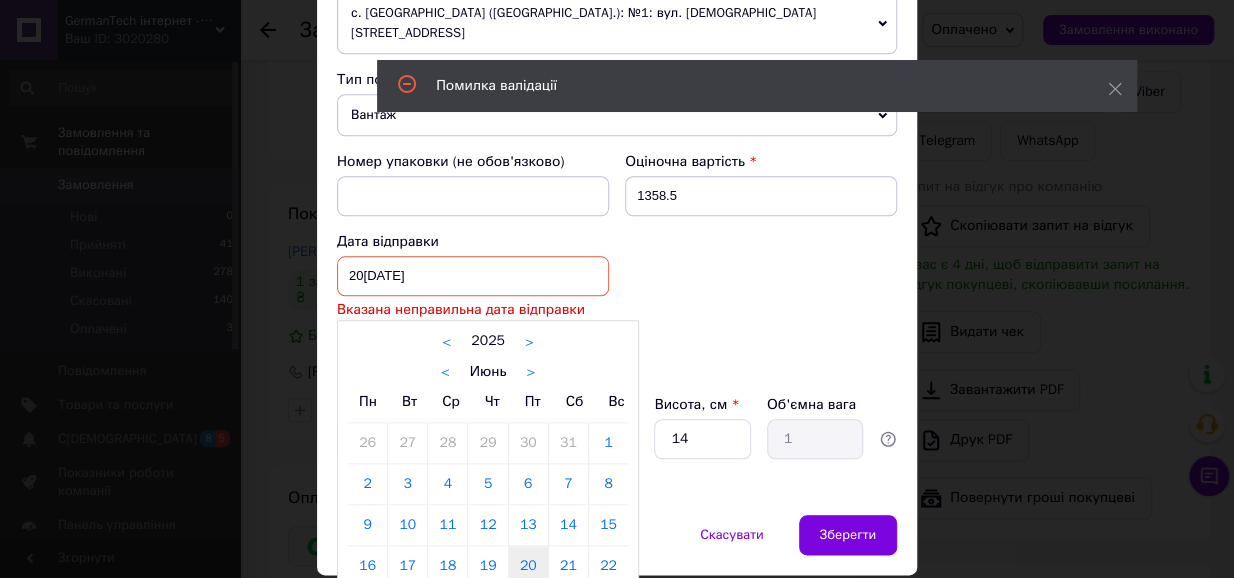 click at bounding box center [617, 289] 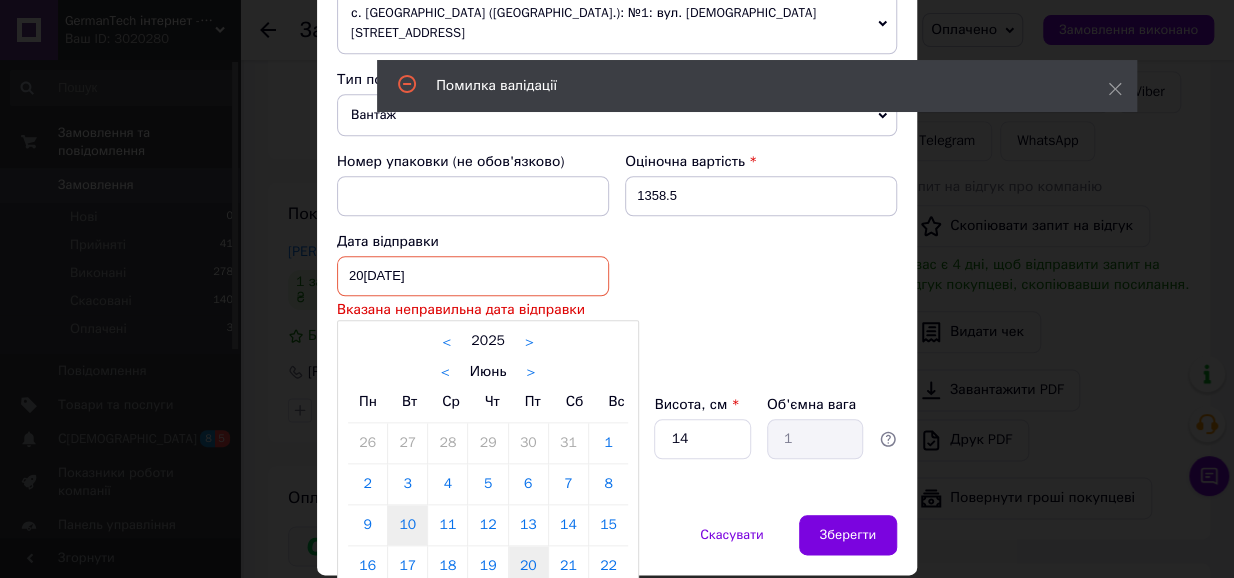 click on "10" at bounding box center (407, 525) 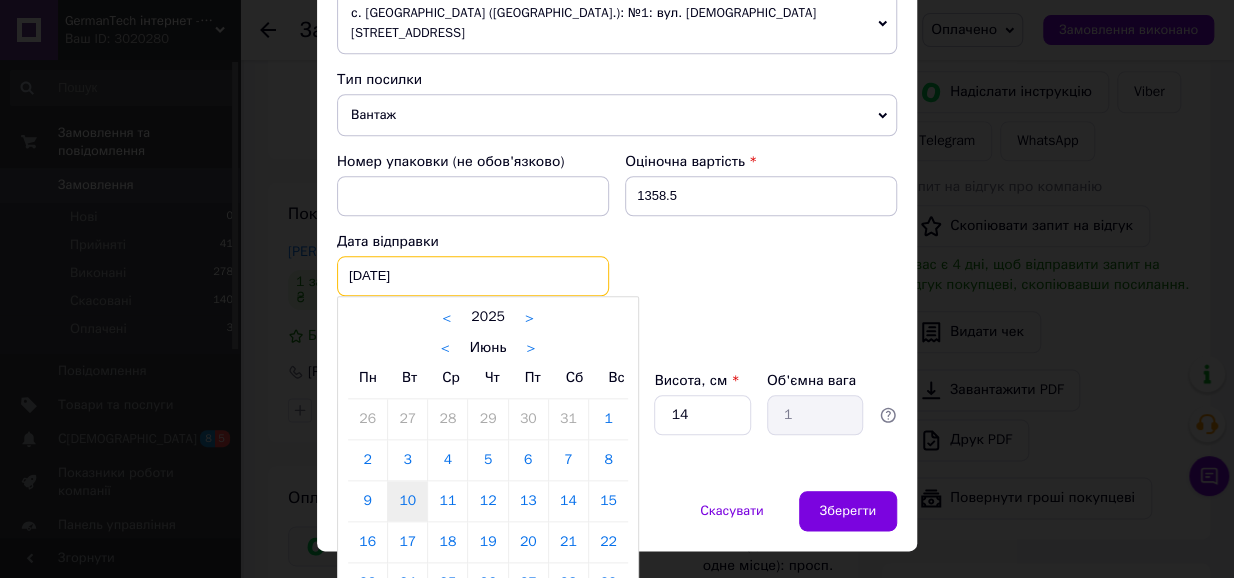 click on "10[DATE] 2025 > < Июнь > Пн Вт Ср Чт Пт Сб Вс 26 27 28 29 30 31 1 2 3 4 5 6 7 8 9 10 11 12 13 14 15 16 17 18 19 20 21 22 23 24 25 26 27 28 29 30 1 2 3 4 5 6" at bounding box center [473, 276] 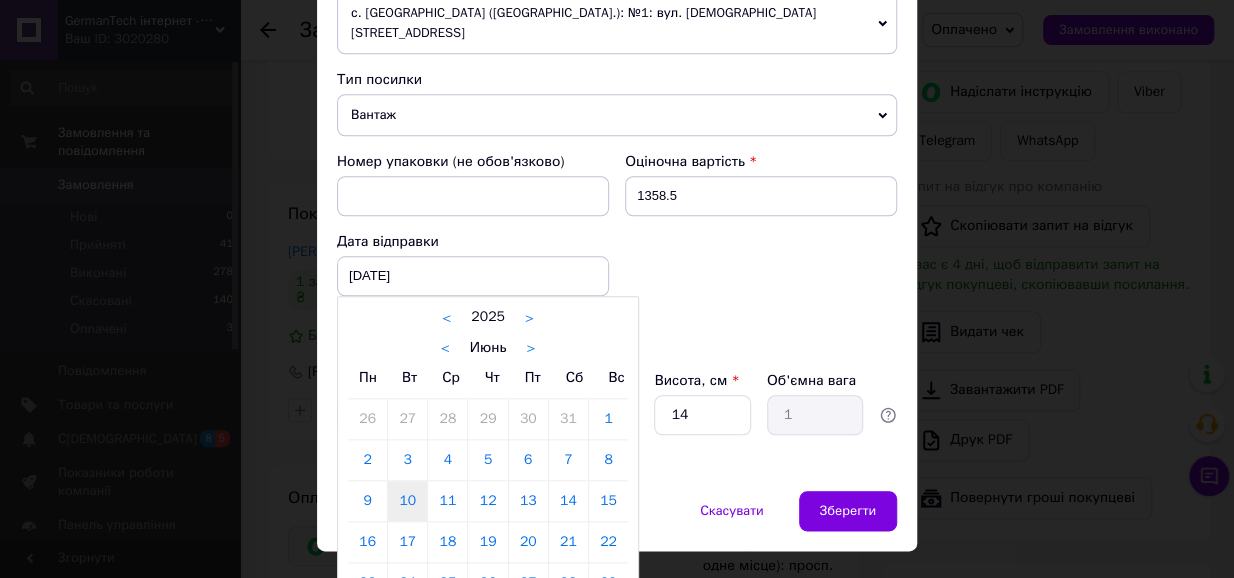 click on "10" at bounding box center [407, 501] 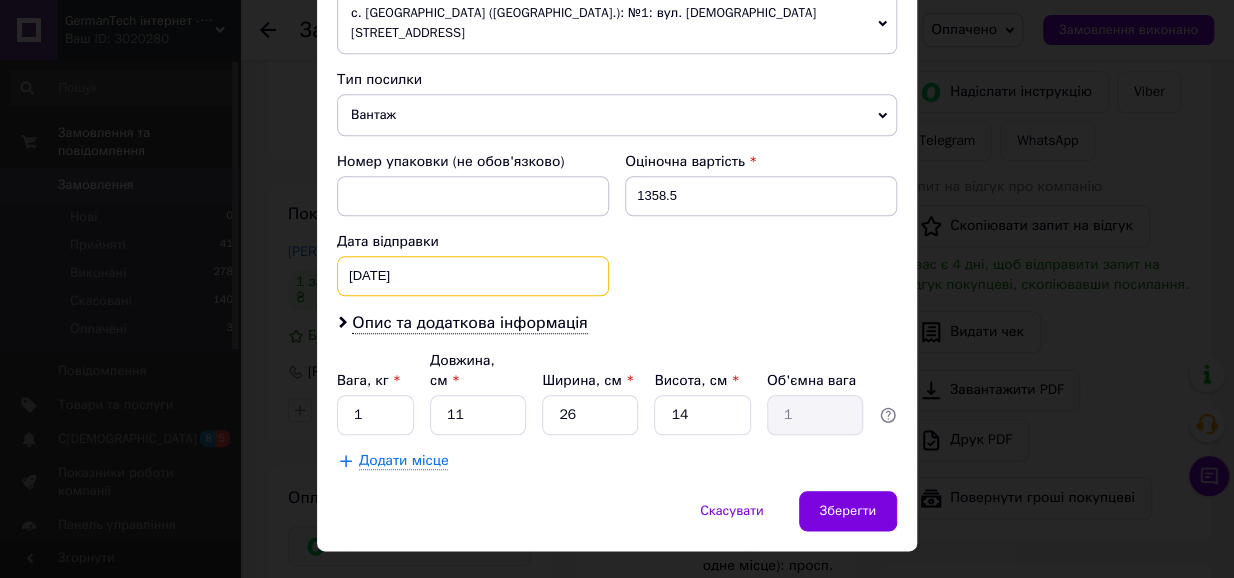 click on "10[DATE] 2025 > < Июнь > Пн Вт Ср Чт Пт Сб Вс 26 27 28 29 30 31 1 2 3 4 5 6 7 8 9 10 11 12 13 14 15 16 17 18 19 20 21 22 23 24 25 26 27 28 29 30 1 2 3 4 5 6" at bounding box center (473, 276) 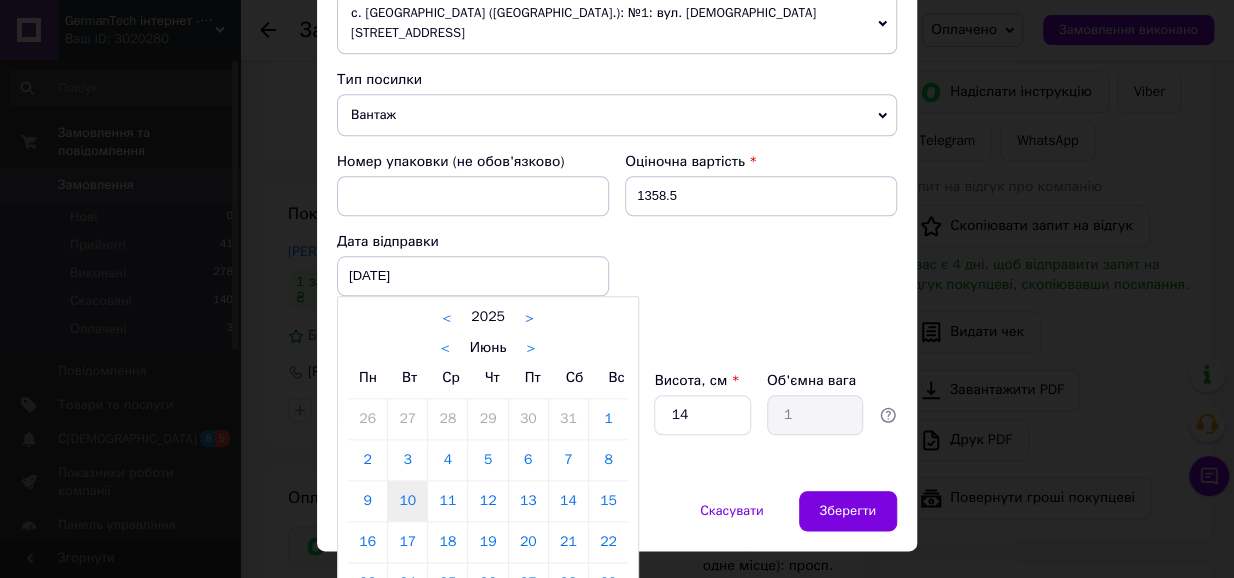click on "< Июнь >" at bounding box center [488, 347] 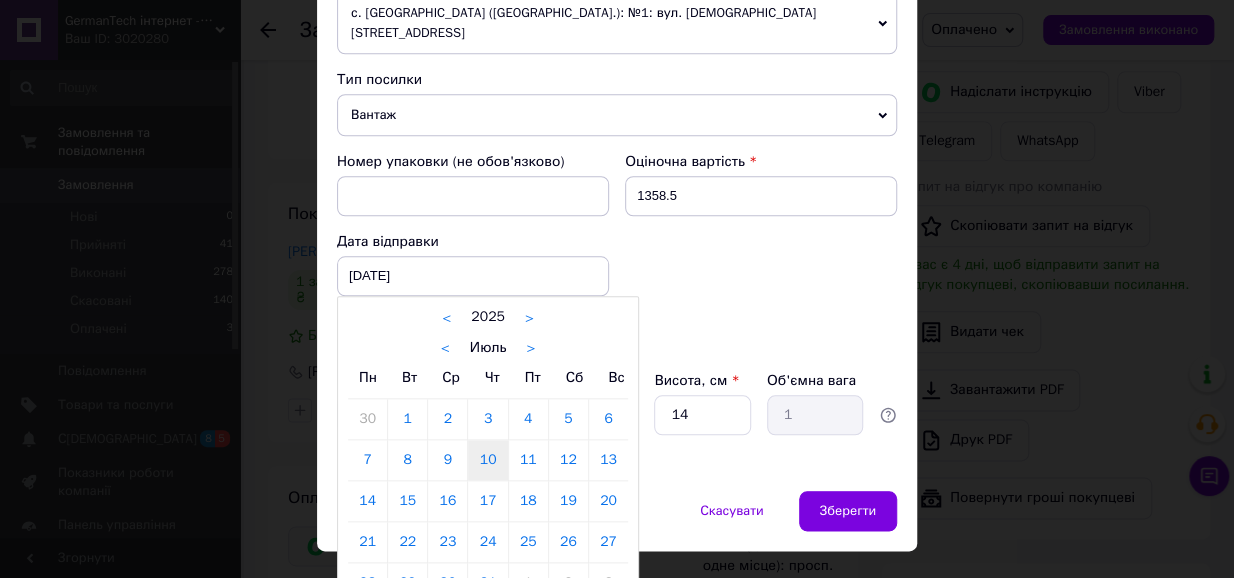 click on "10" at bounding box center [487, 460] 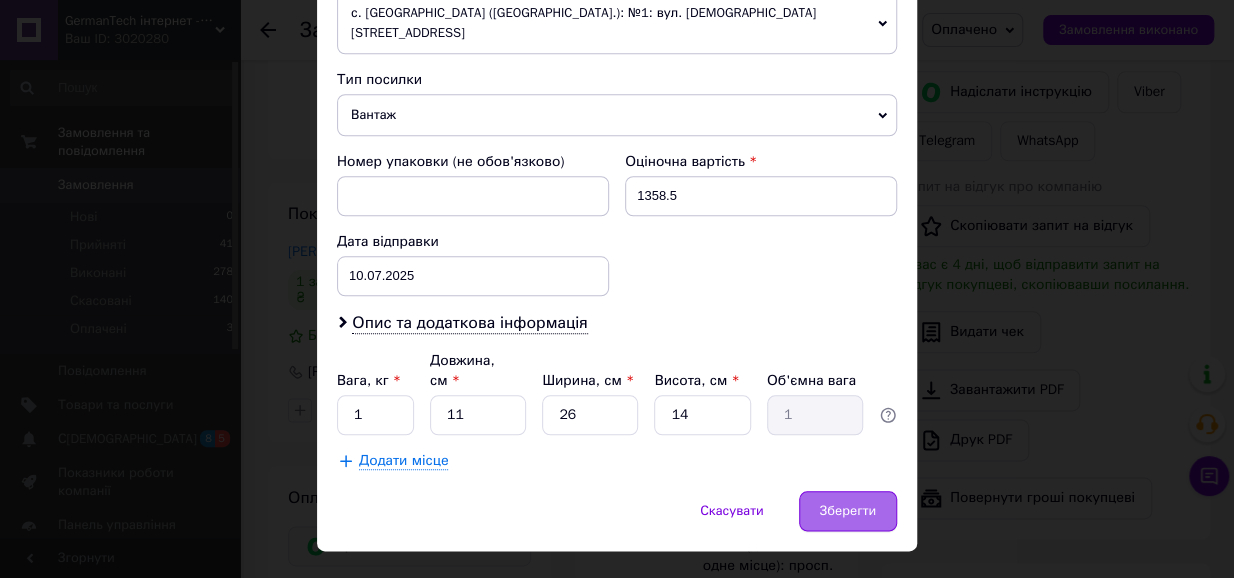 click on "Зберегти" at bounding box center (848, 511) 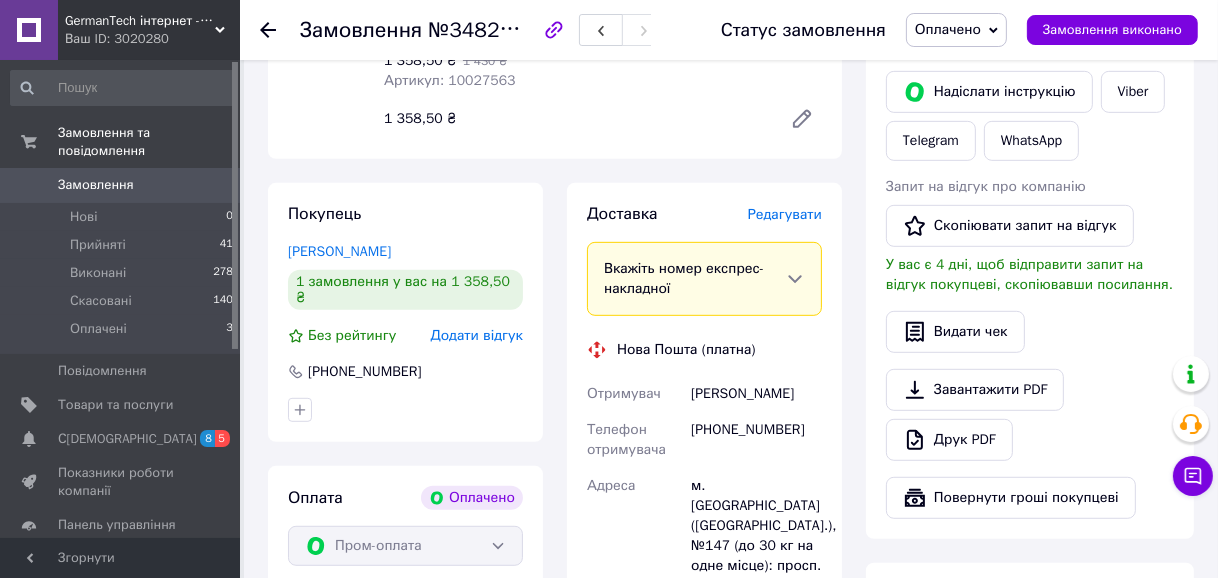 click on "Вкажіть номер експрес-накладної" at bounding box center [694, 279] 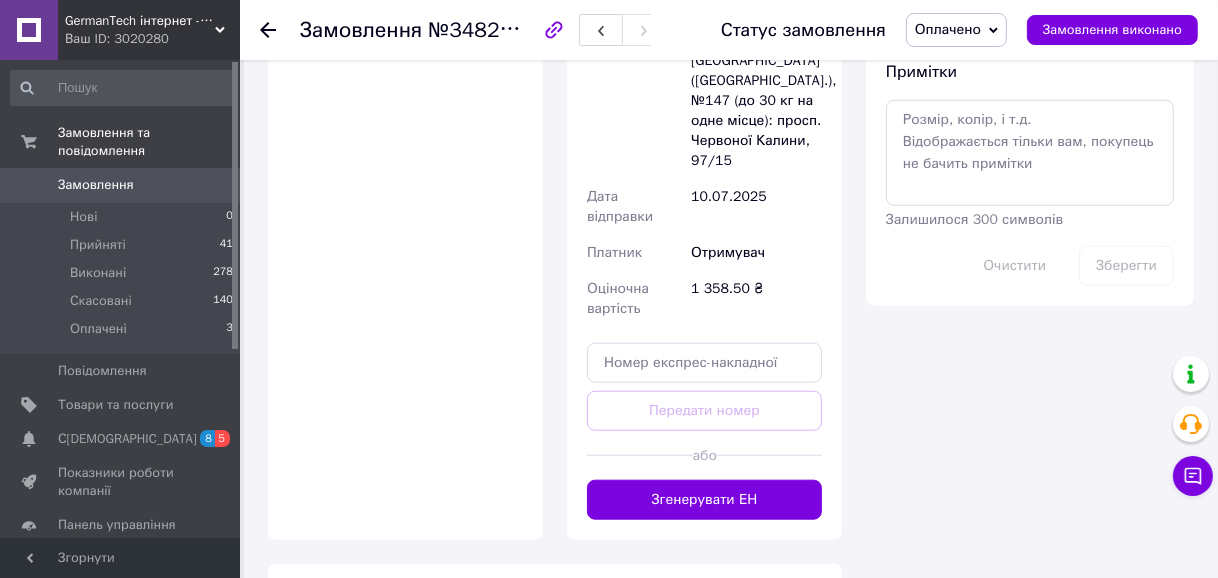 scroll, scrollTop: 1636, scrollLeft: 0, axis: vertical 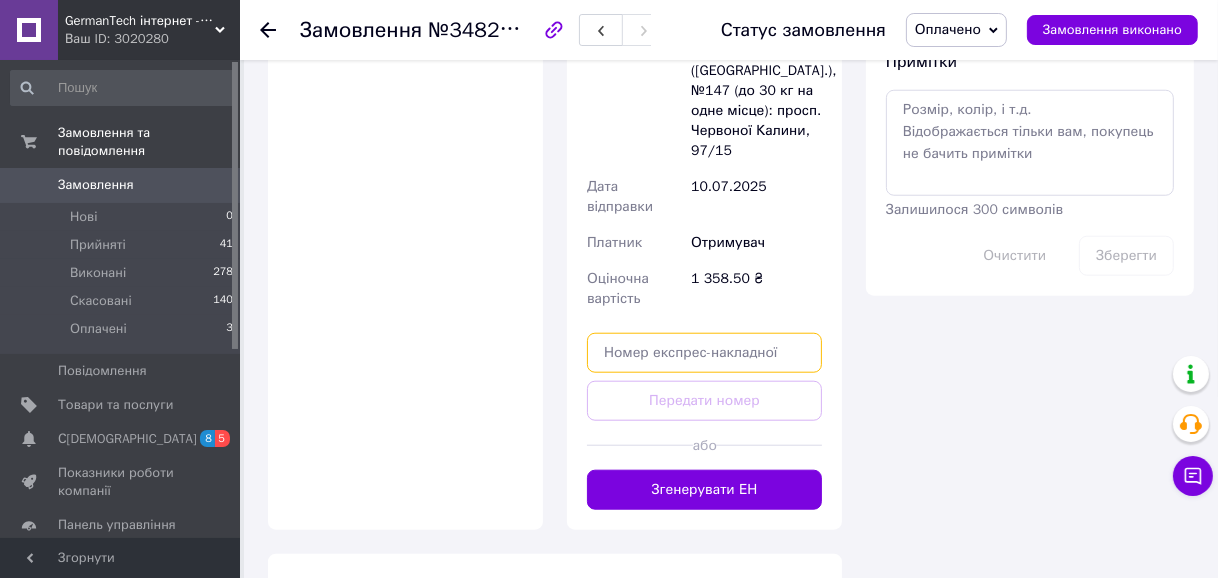 click at bounding box center (704, 353) 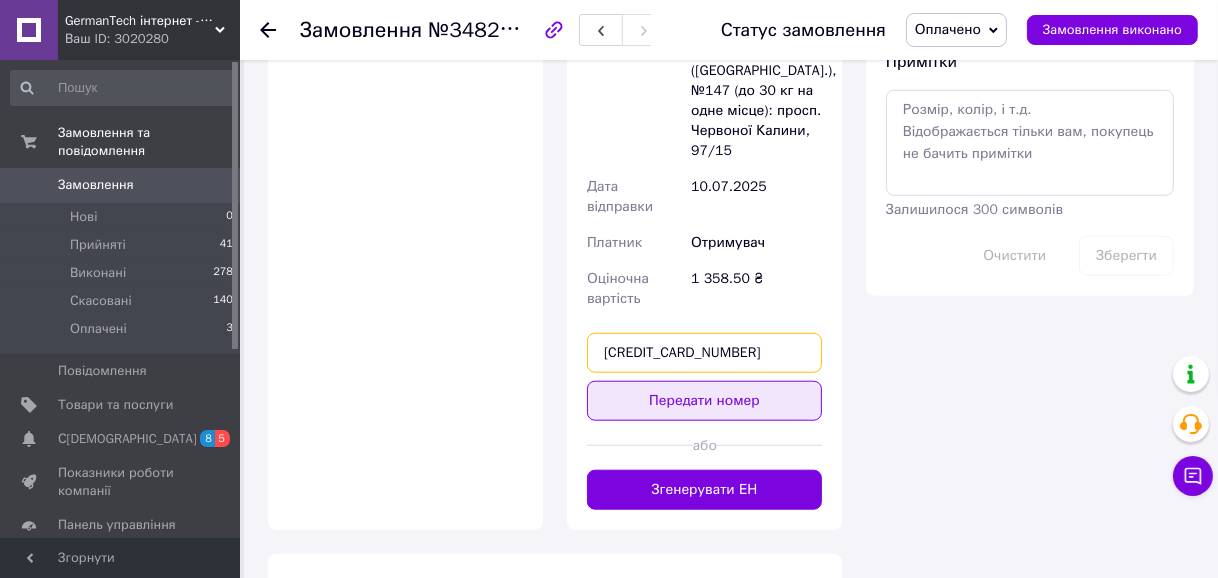 type on "[CREDIT_CARD_NUMBER]" 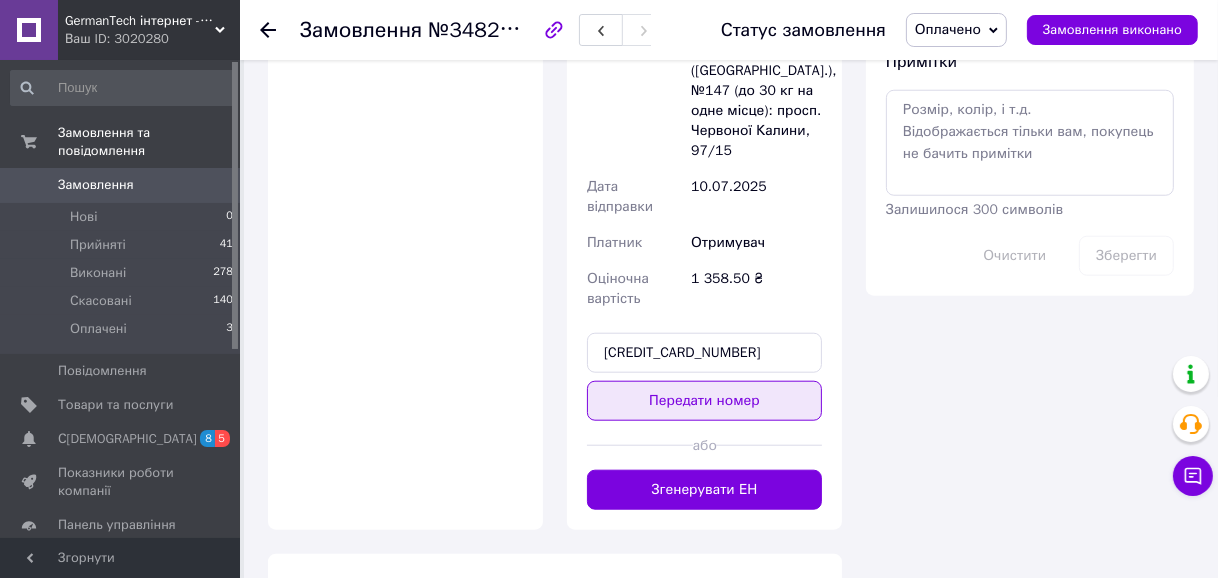 click on "Передати номер" at bounding box center [704, 401] 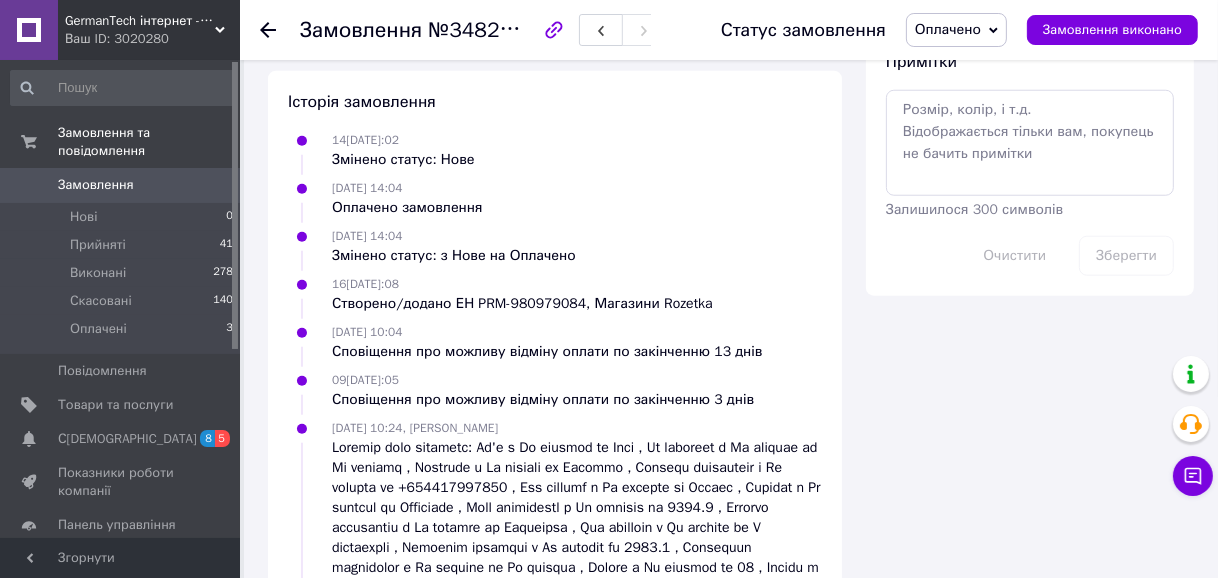 scroll, scrollTop: 43, scrollLeft: 0, axis: vertical 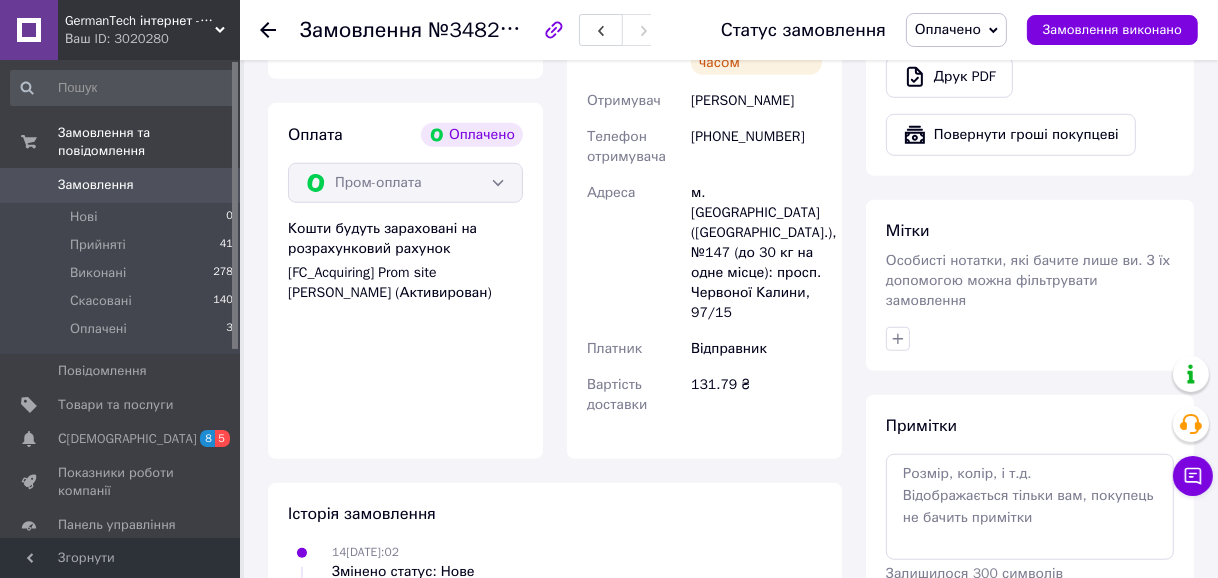 click 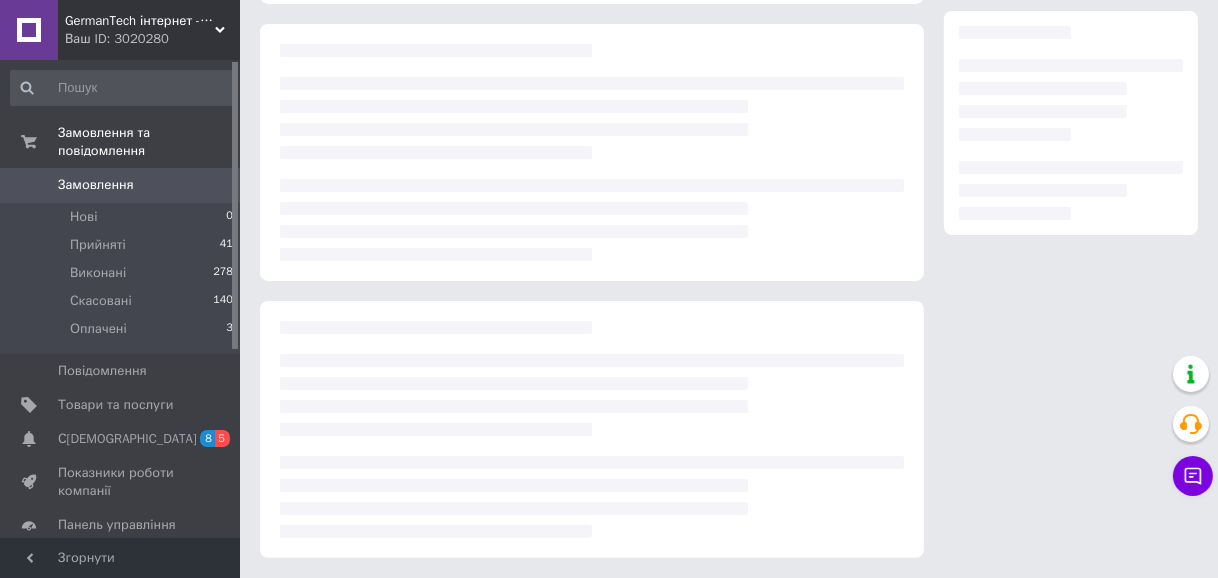 scroll, scrollTop: 335, scrollLeft: 0, axis: vertical 